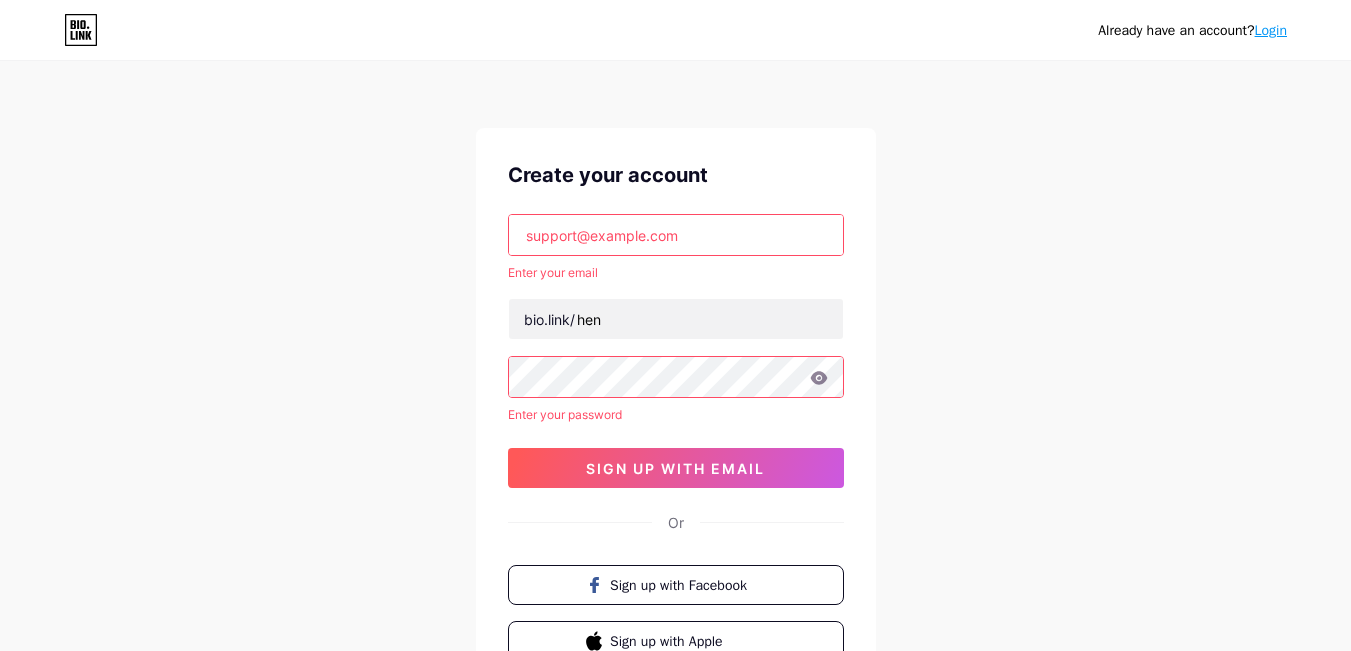 scroll, scrollTop: 0, scrollLeft: 0, axis: both 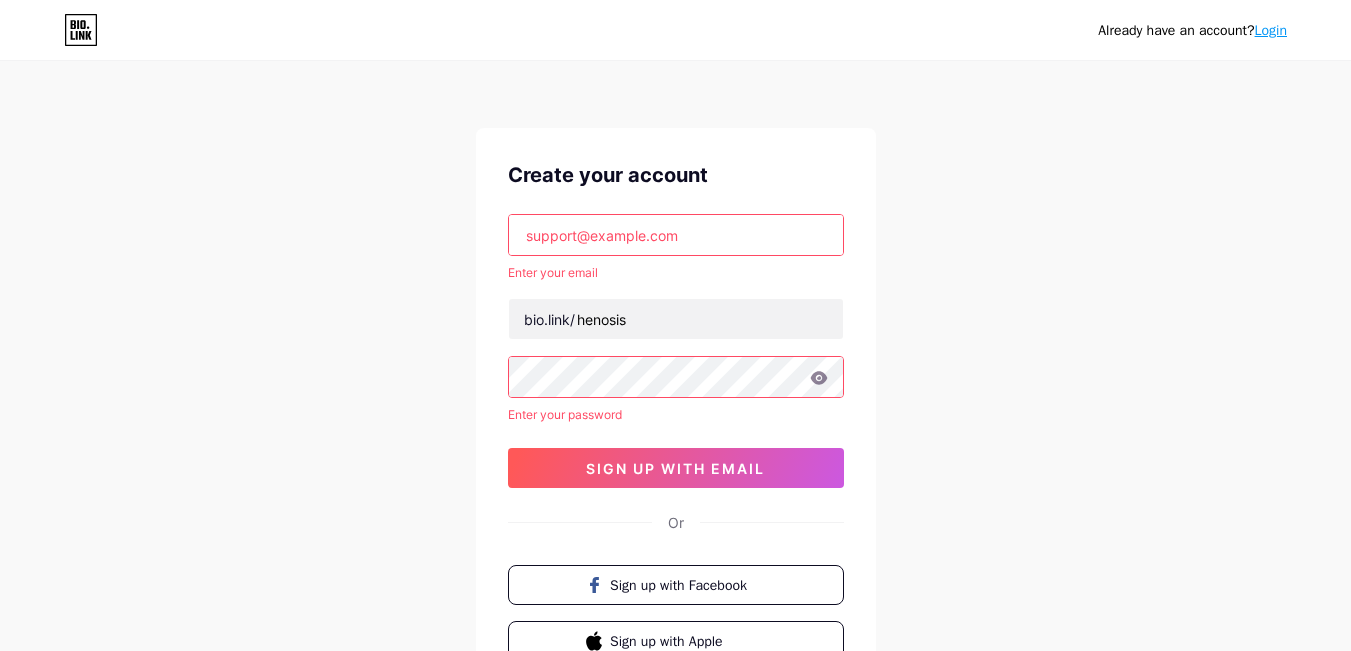 type on "henosis" 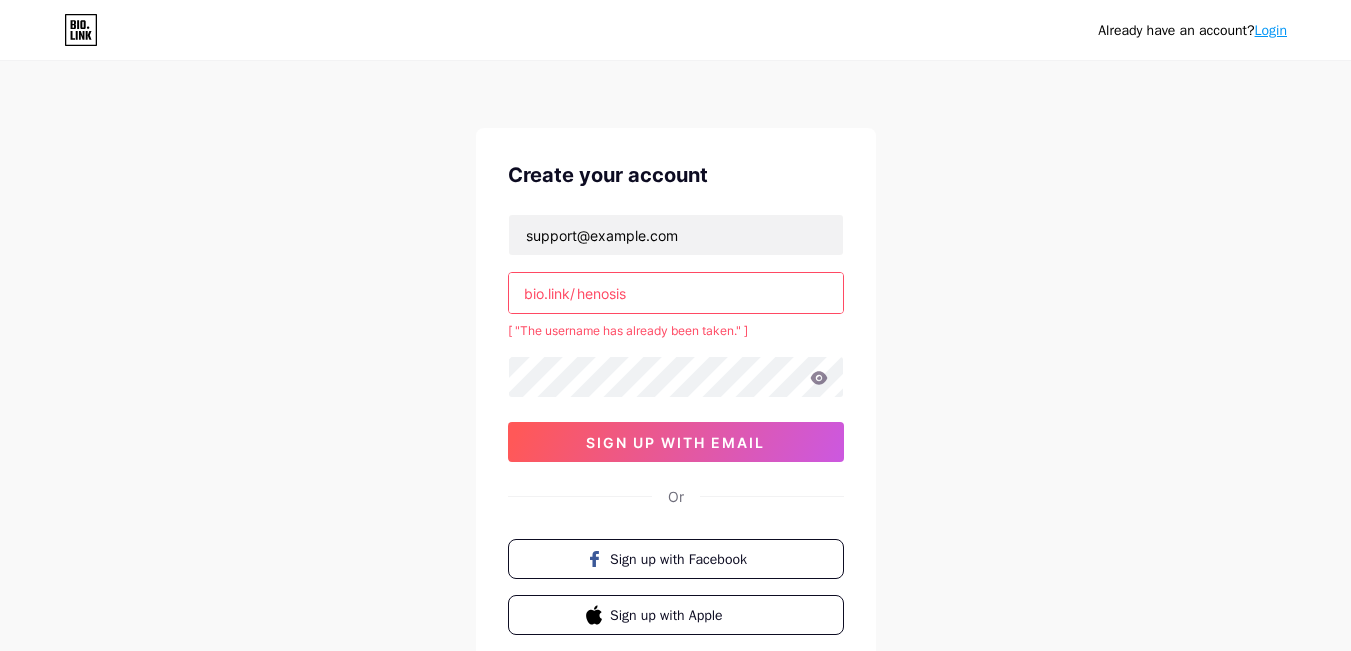 click on "henosis" at bounding box center (676, 293) 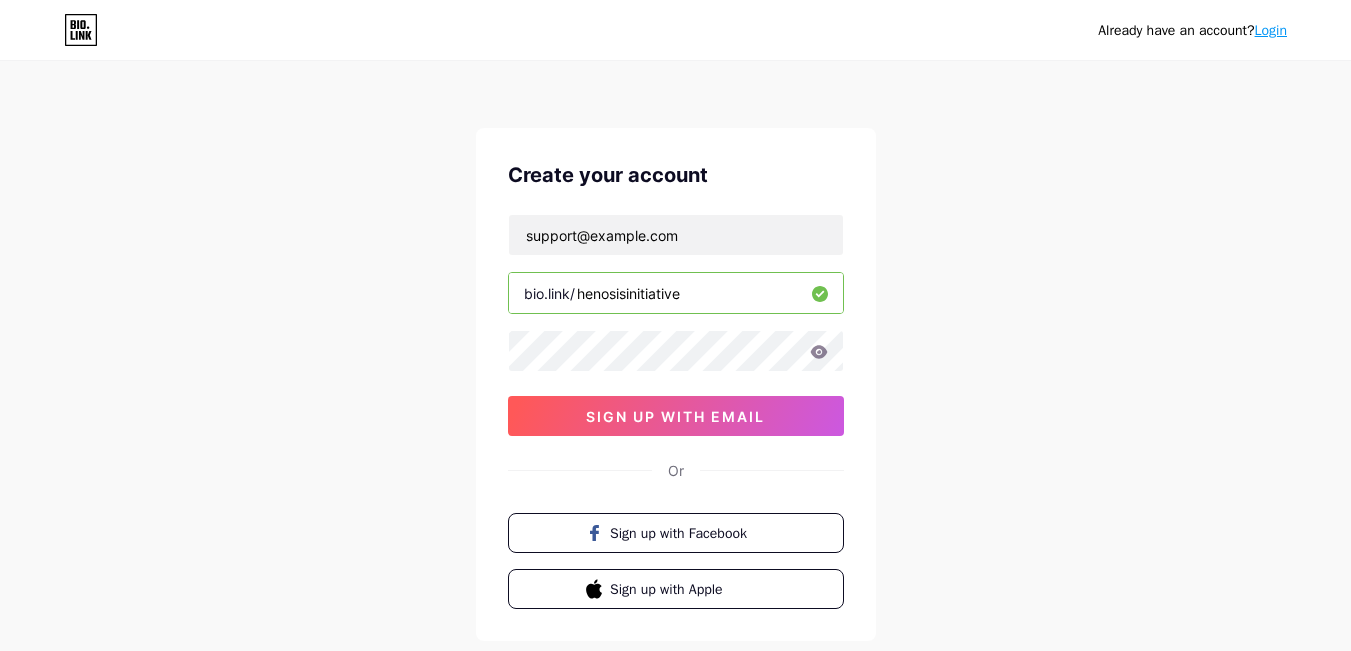 type on "henosisinitiative" 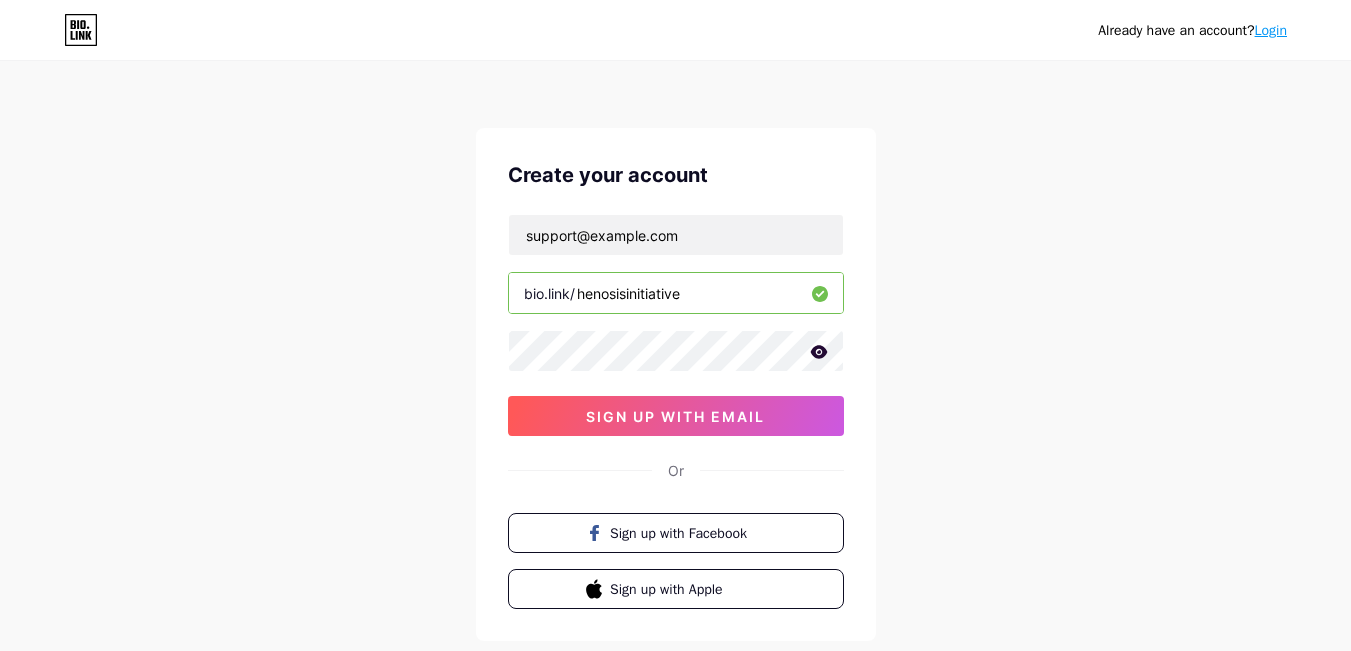 click 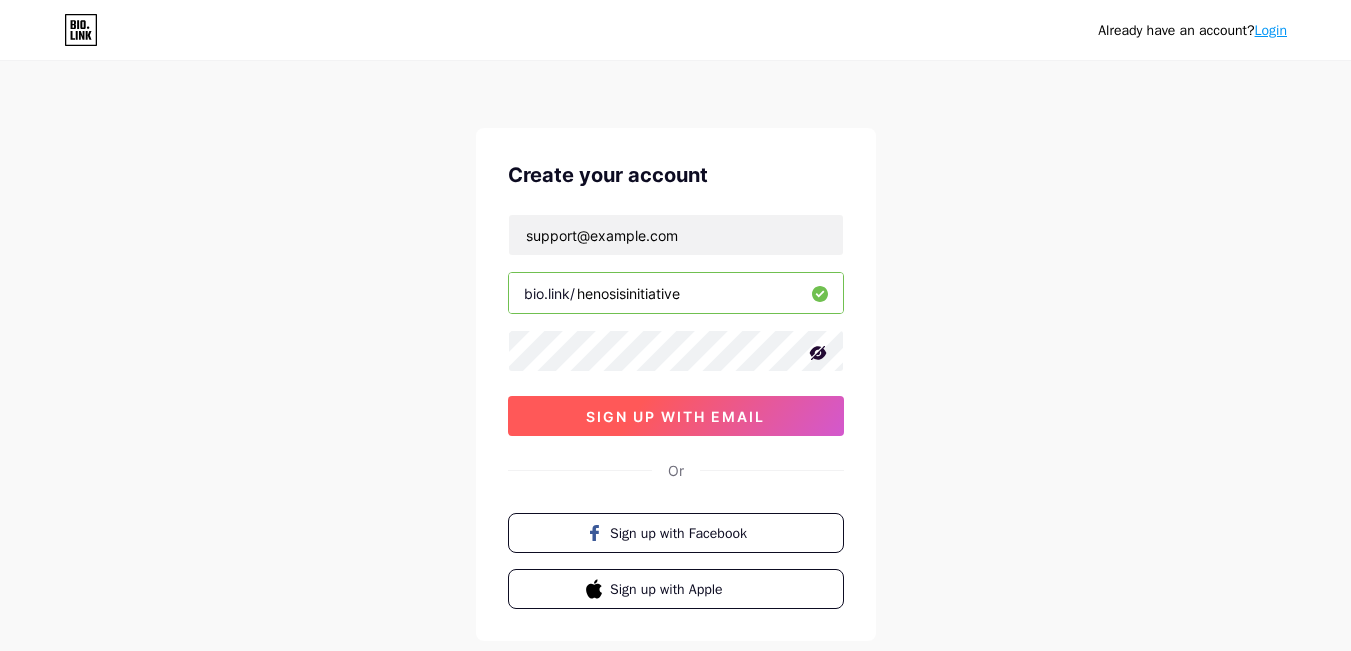 click on "sign up with email" at bounding box center [675, 416] 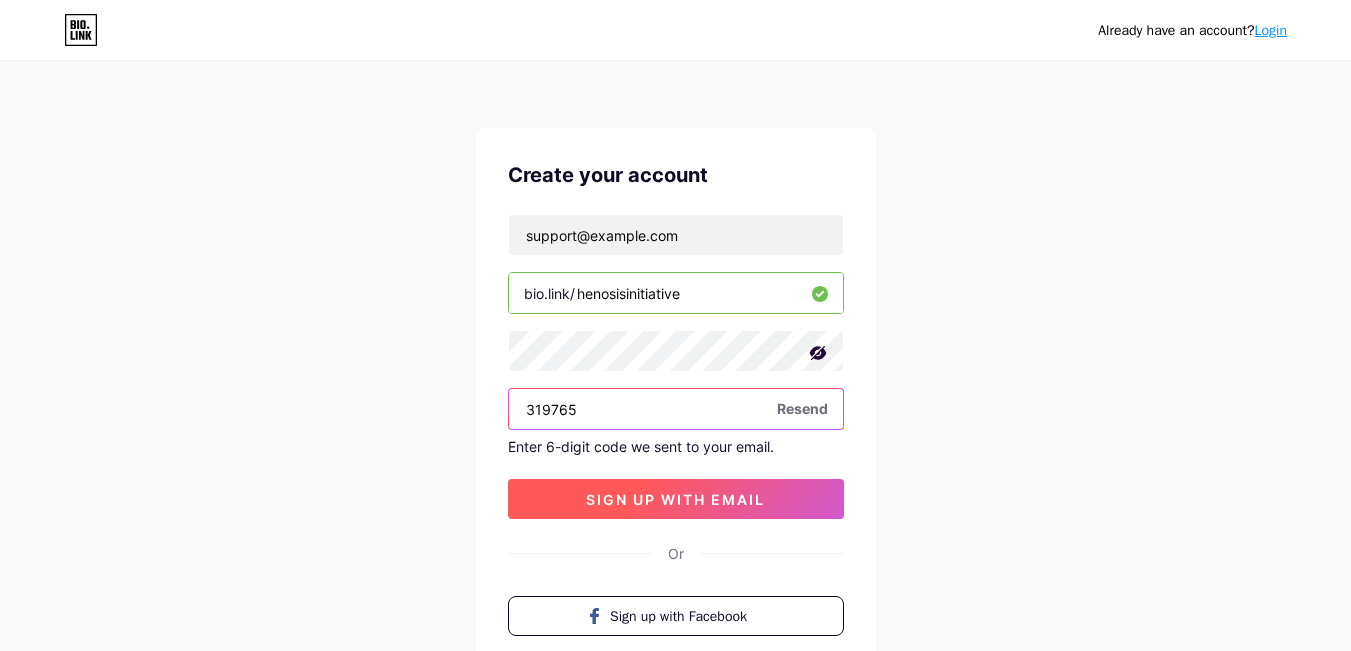 type on "319765" 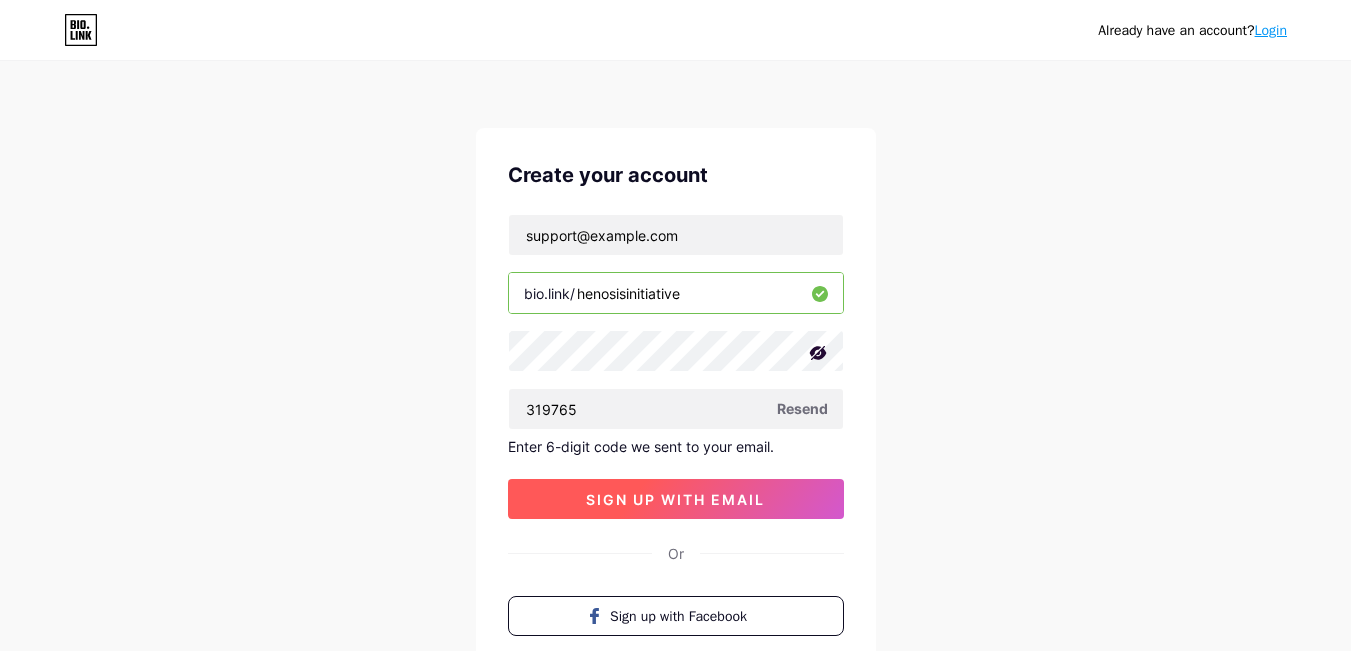 click on "sign up with email" at bounding box center [675, 499] 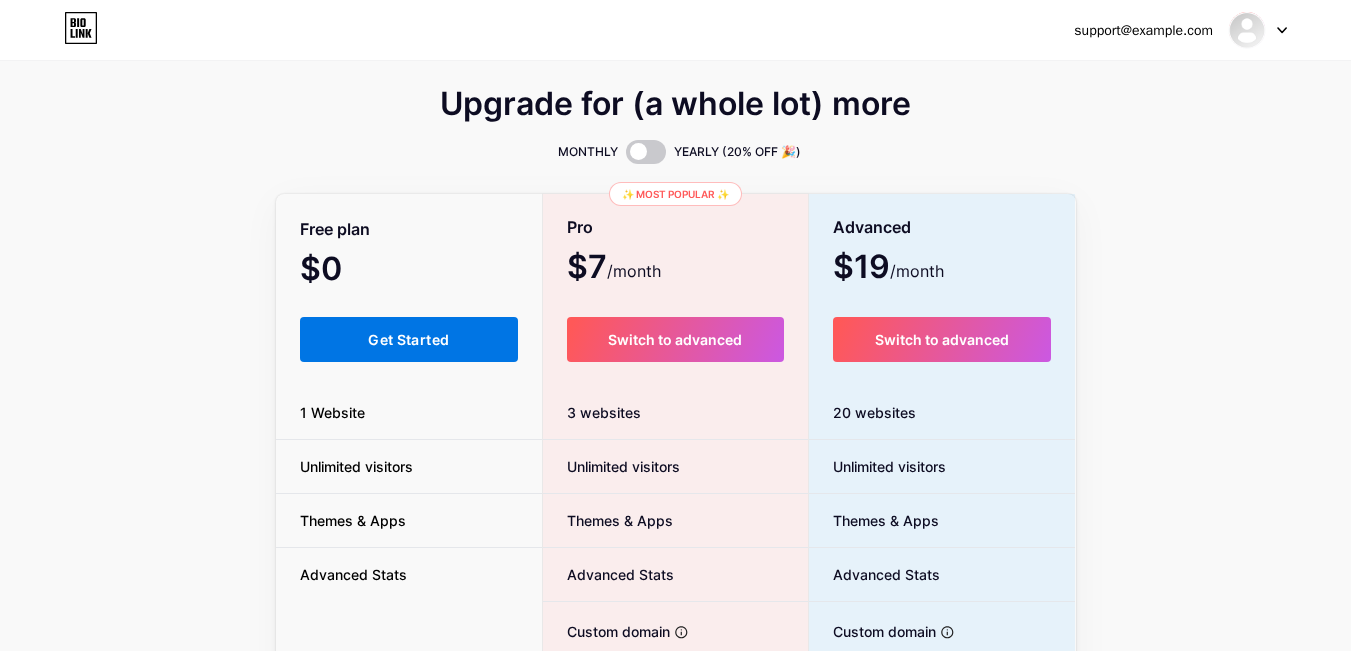 click on "Get Started" at bounding box center [409, 339] 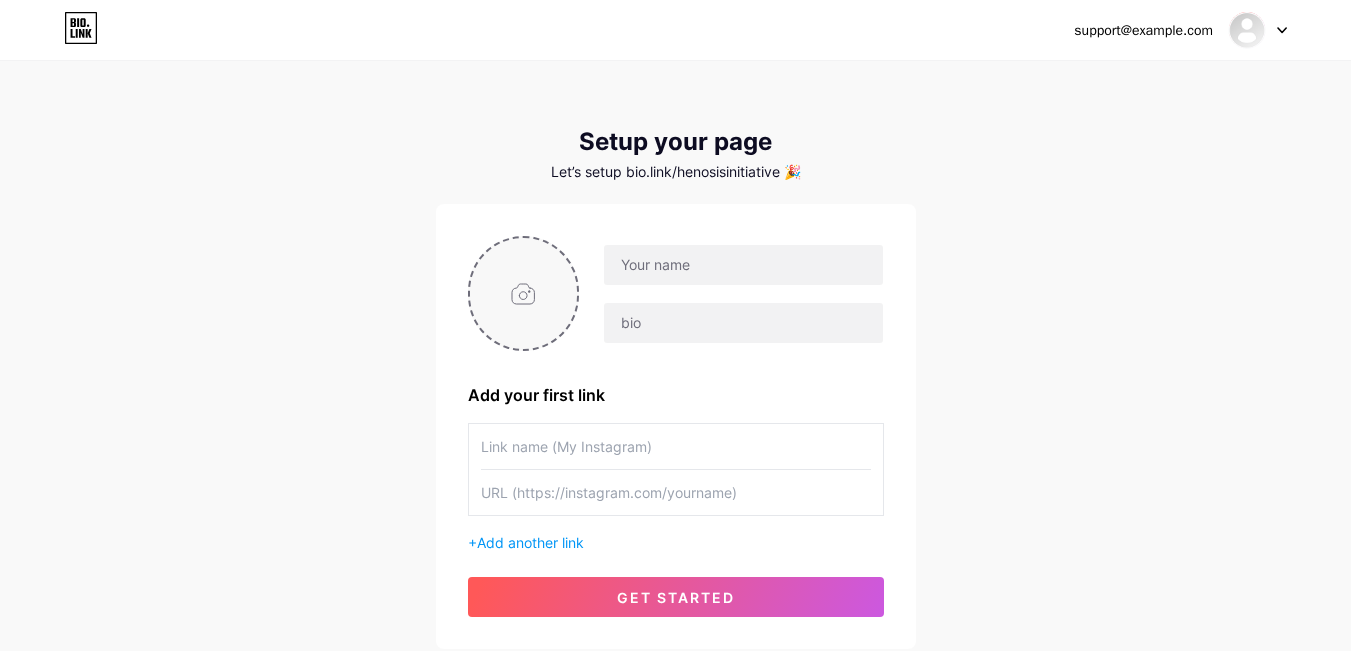 click at bounding box center [524, 293] 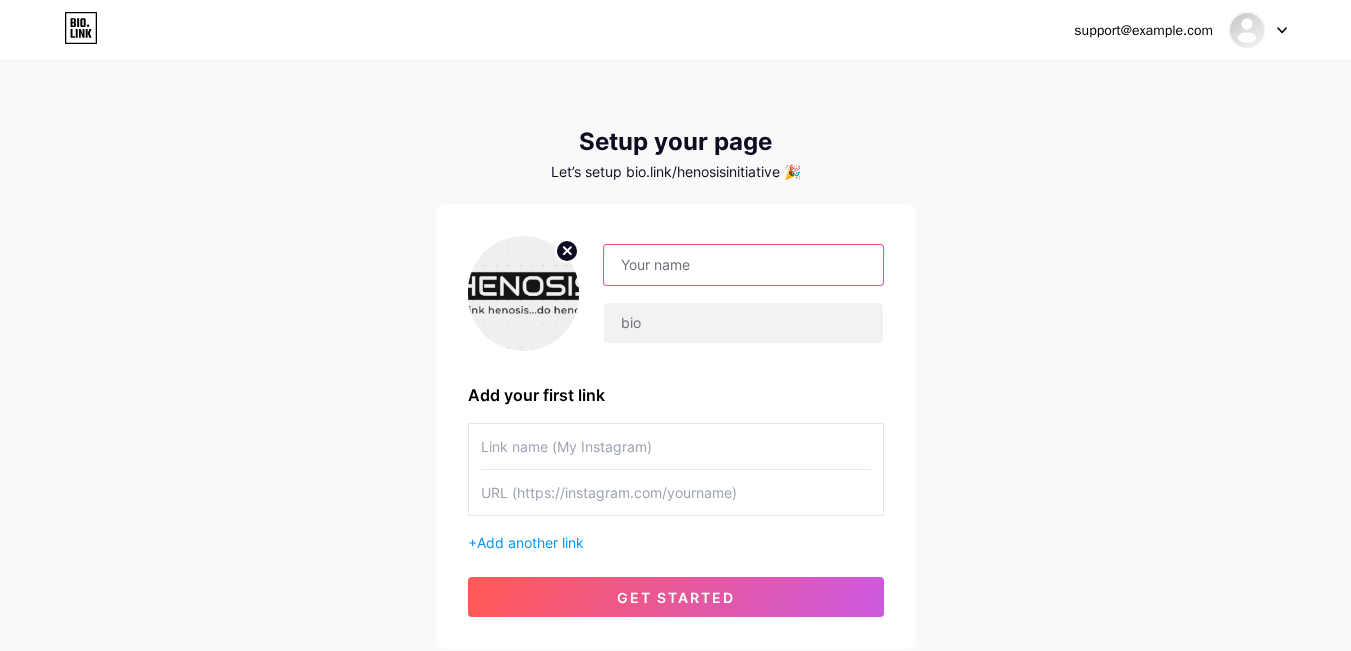 click at bounding box center [743, 265] 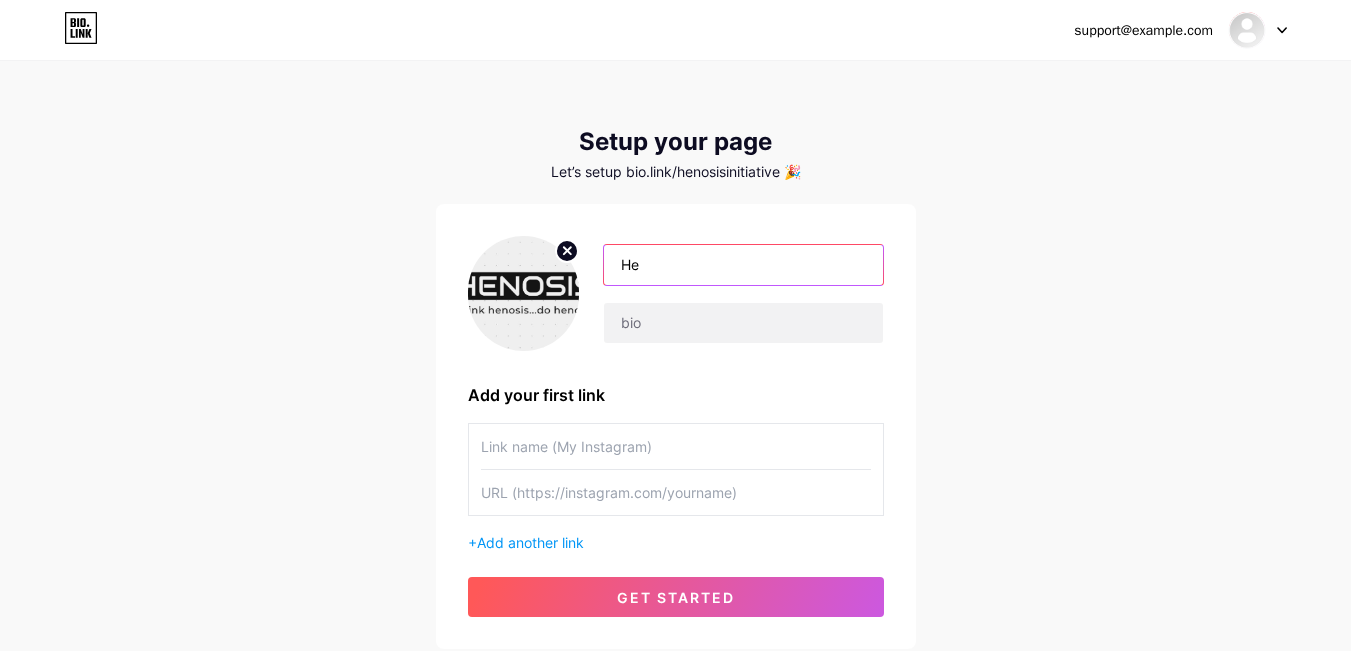 type on "H" 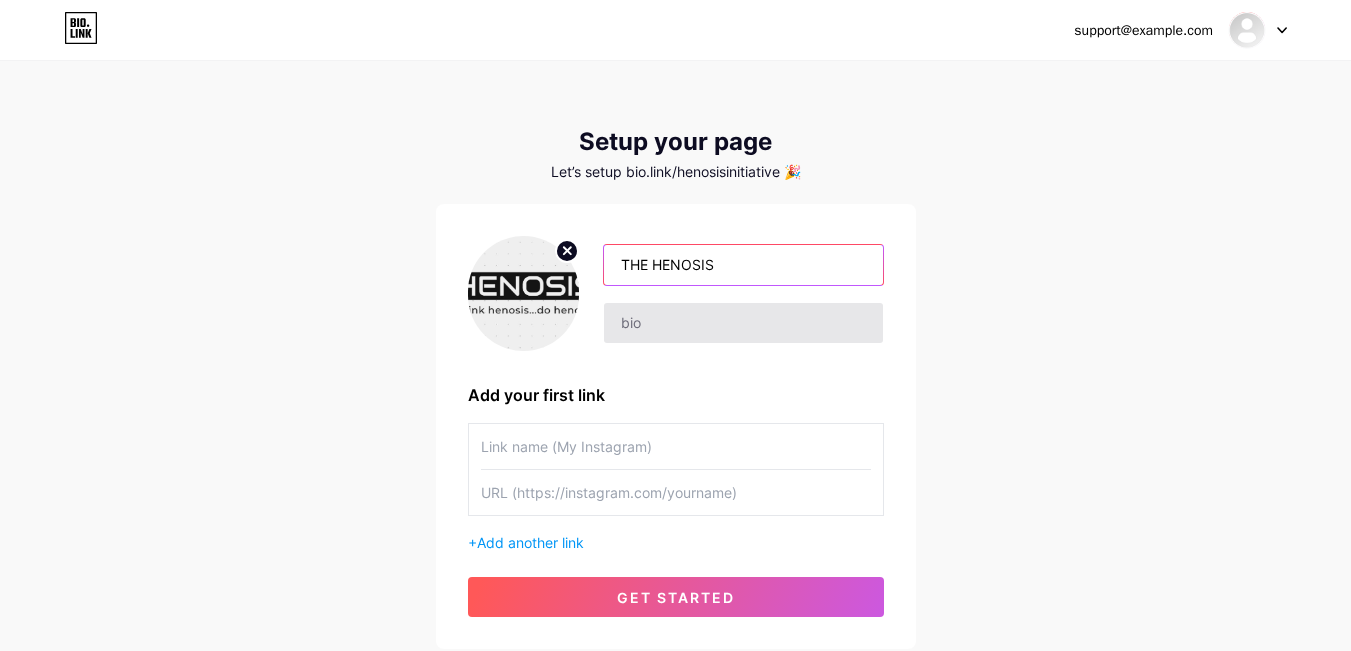 type on "THE HENOSIS" 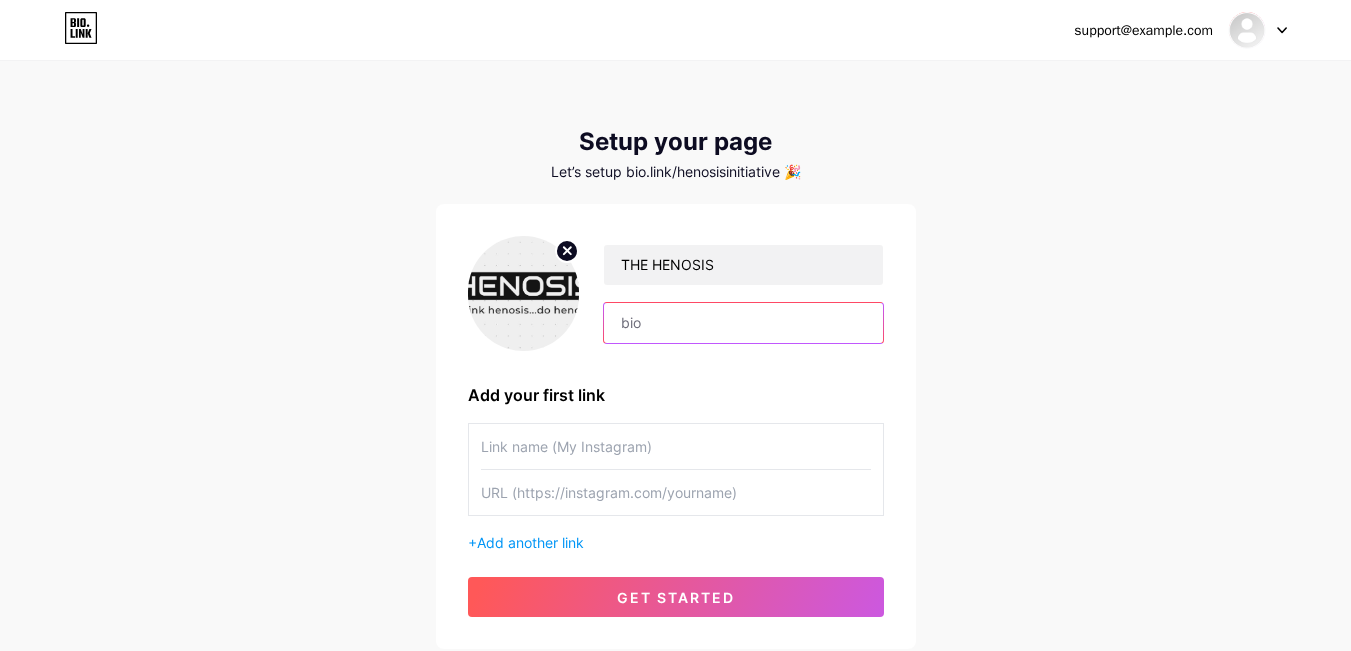 click at bounding box center [743, 323] 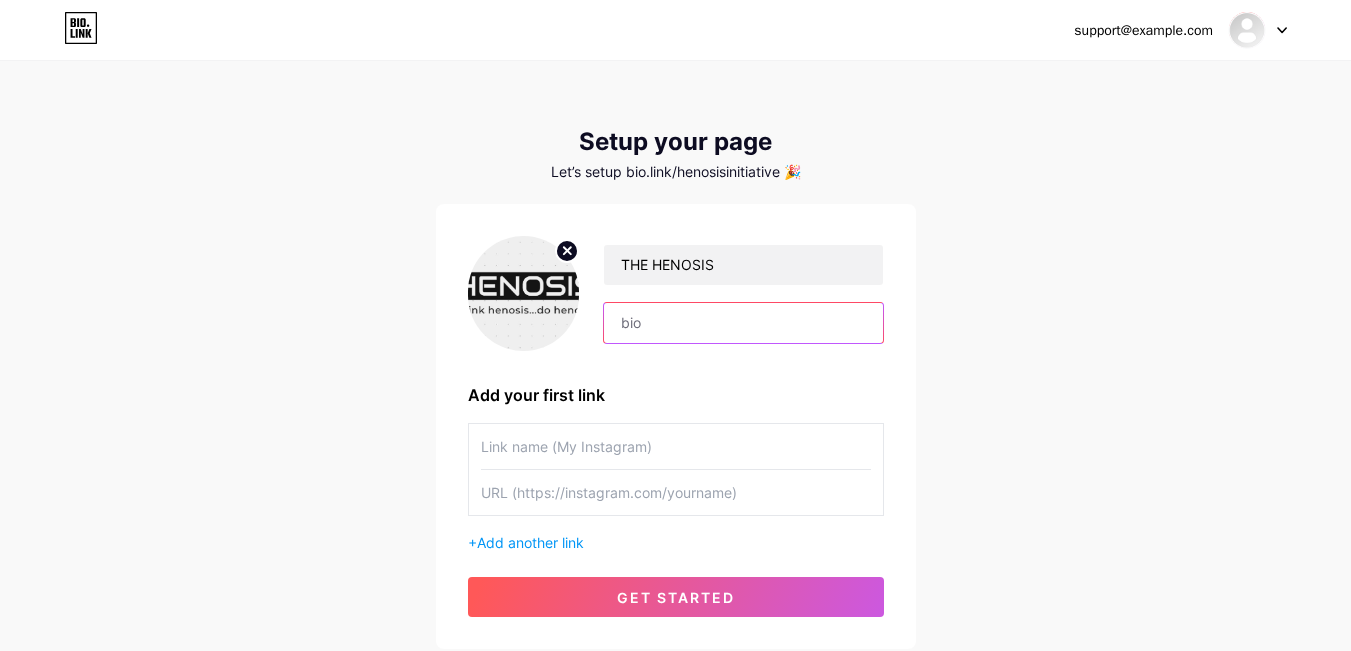 paste on "“A Community Rooted in Love, Driven by Growth”" 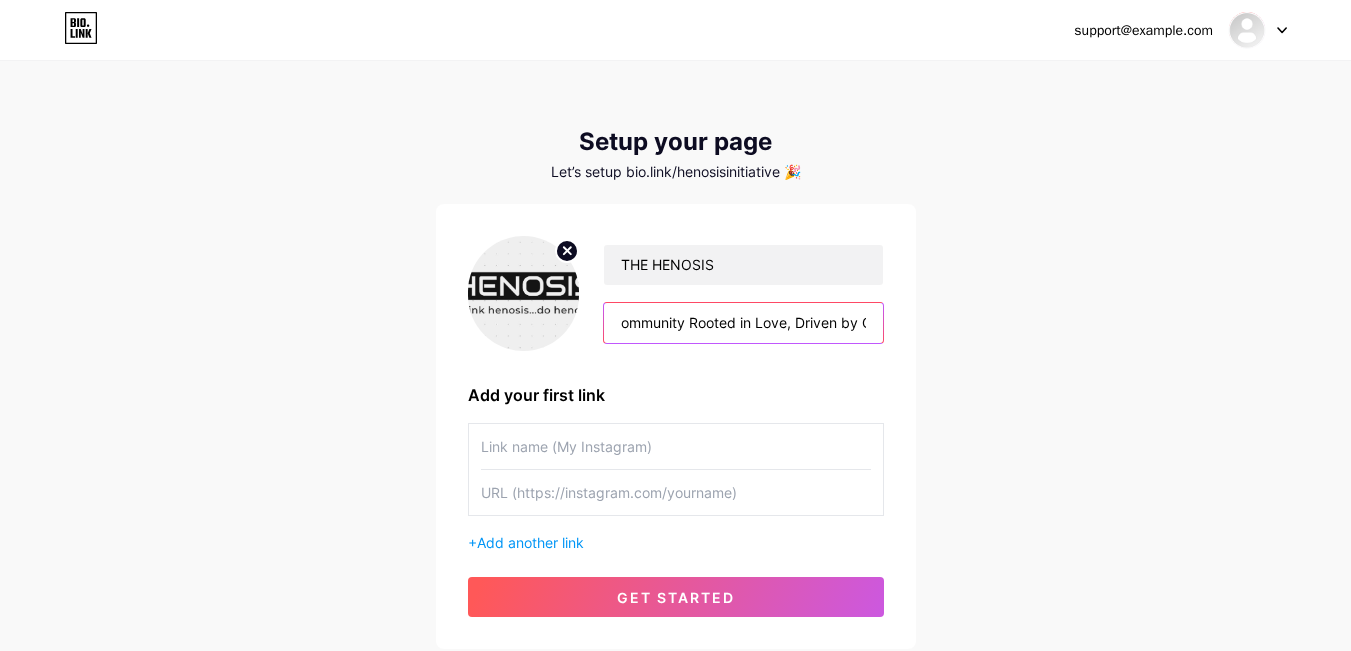 scroll, scrollTop: 0, scrollLeft: 0, axis: both 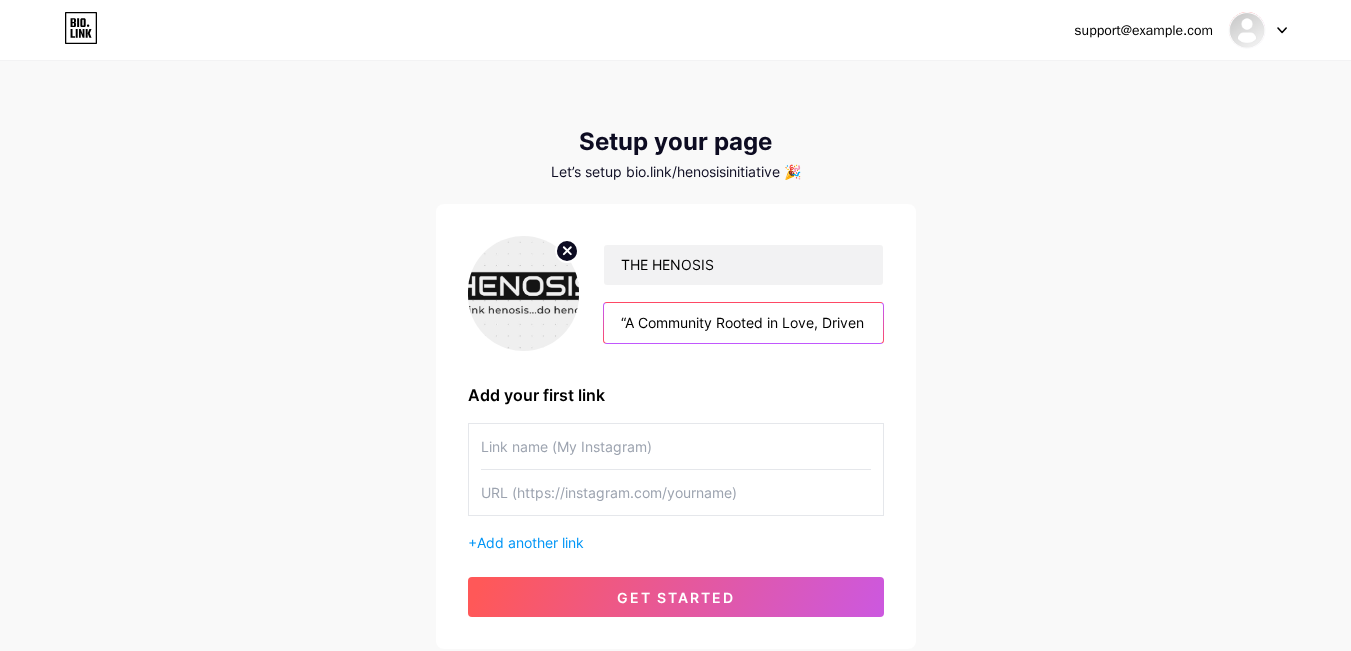 type on "“A Community Rooted in Love, Driven by Growth”" 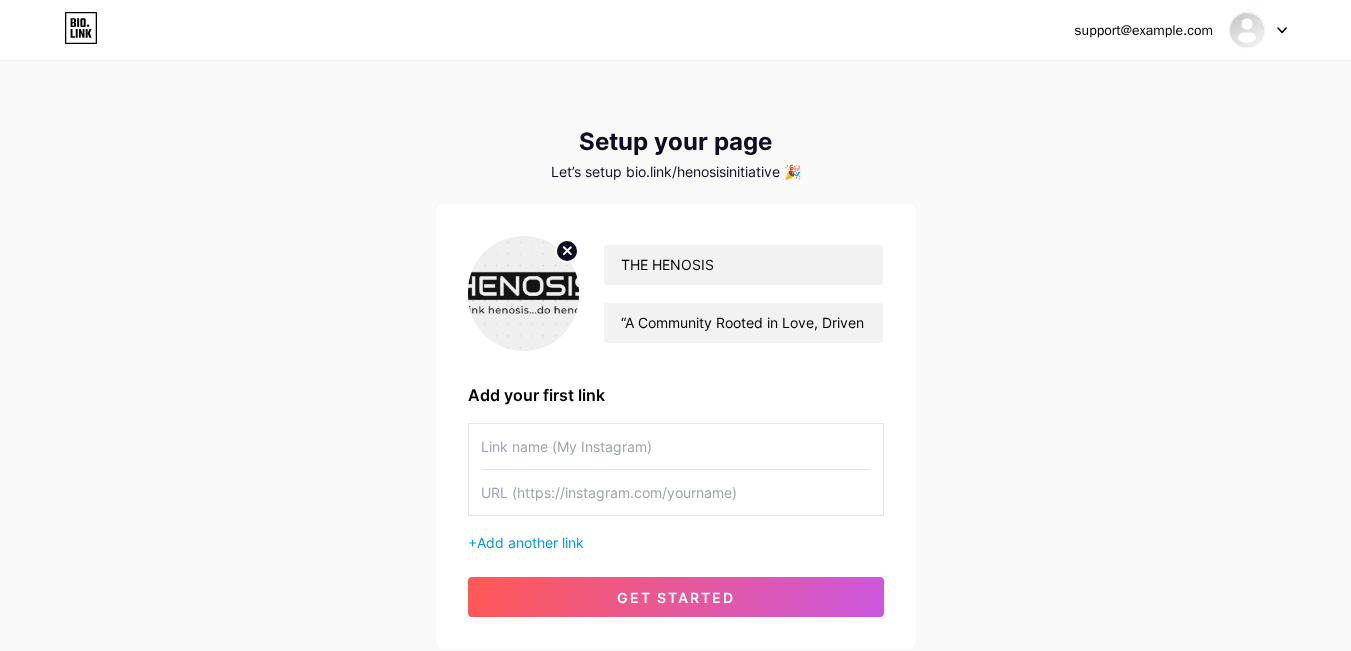 click at bounding box center (676, 446) 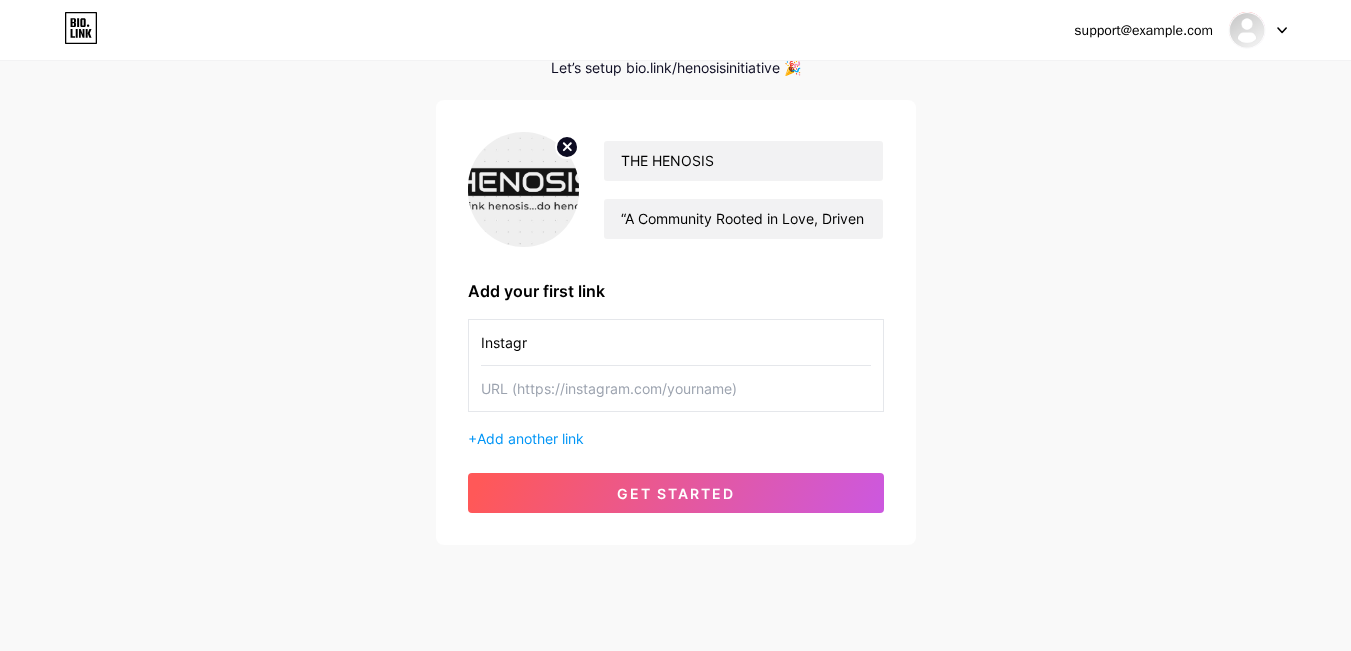scroll, scrollTop: 142, scrollLeft: 0, axis: vertical 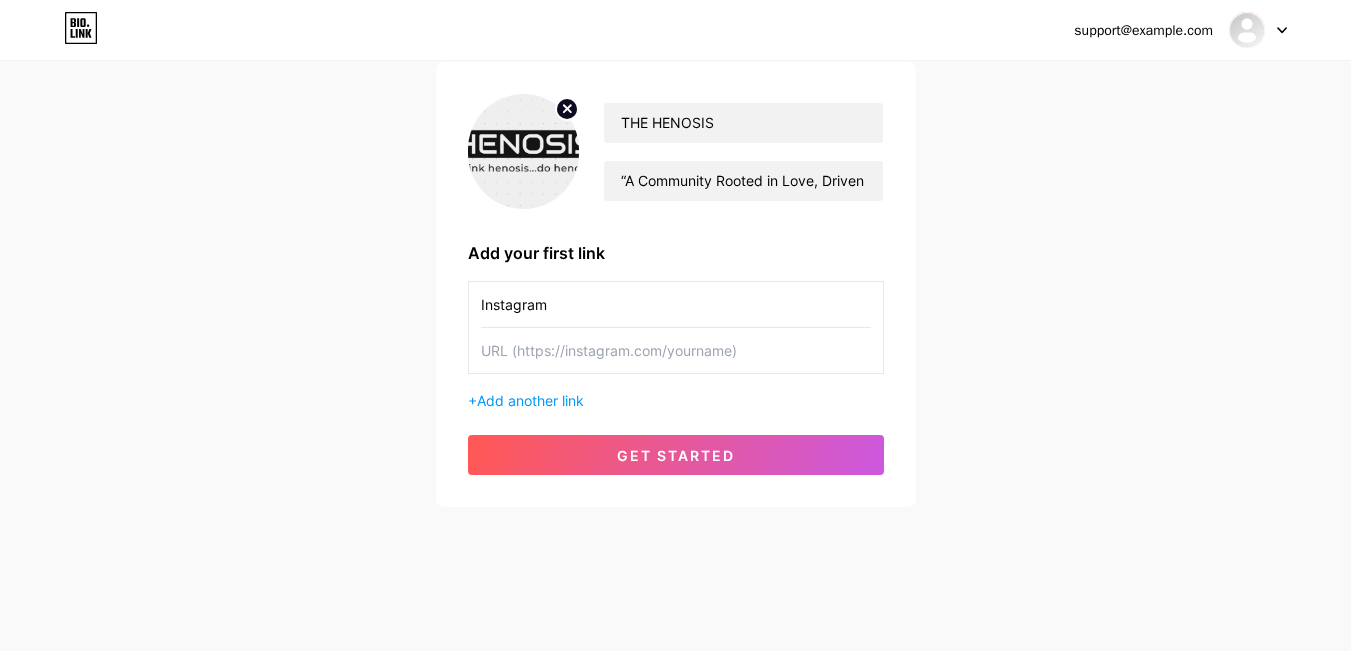 type on "Instagram" 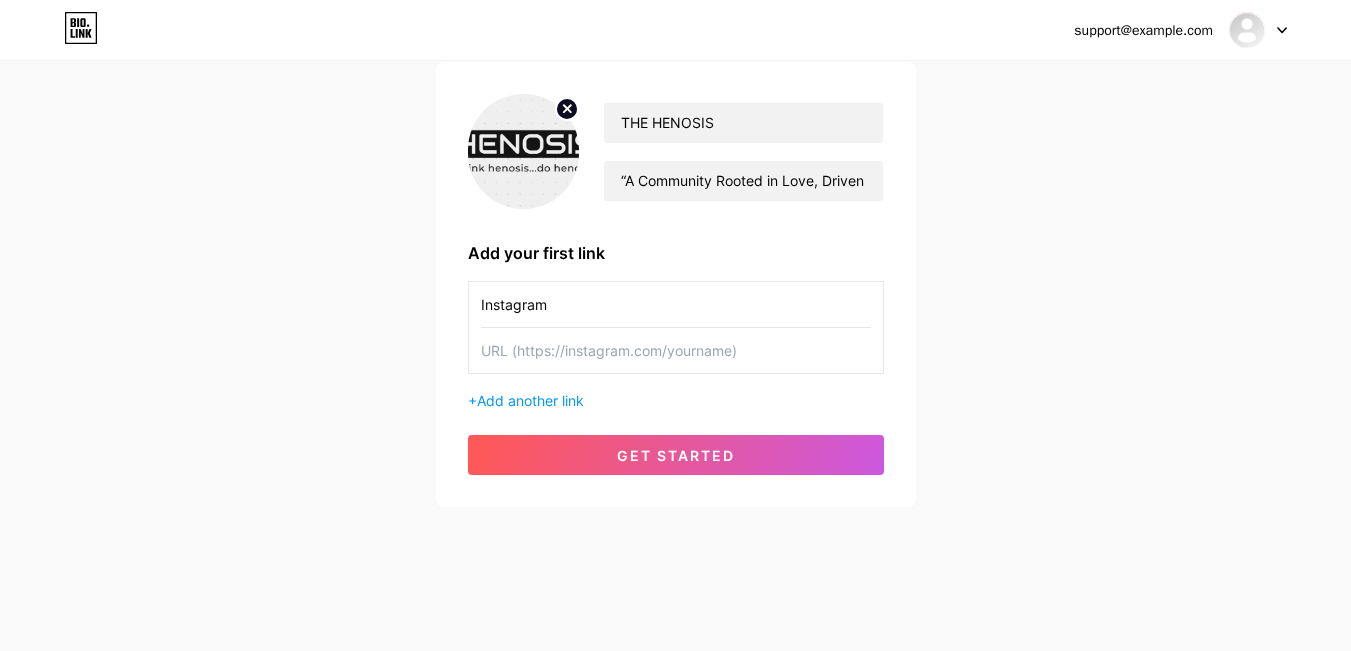 paste on "https://www.instagram.com/thehenosis_?igsh=NDR1M2NjdGsxNmd5" 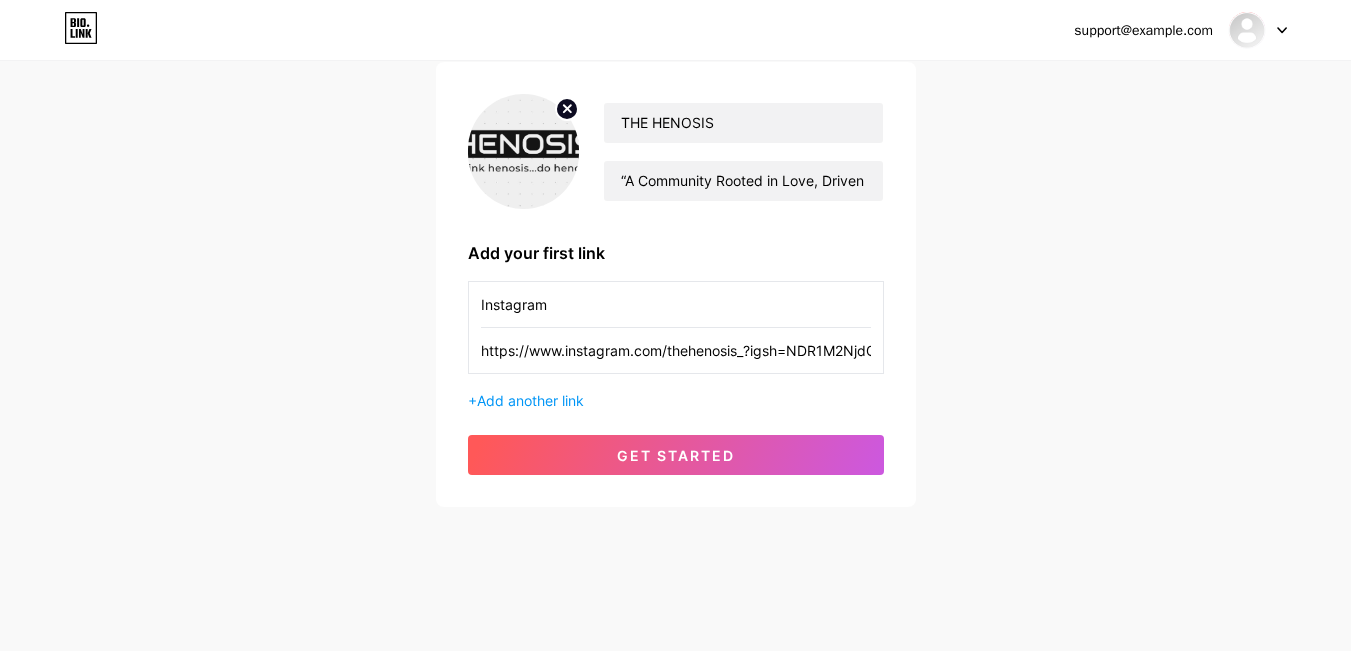 scroll, scrollTop: 0, scrollLeft: 65, axis: horizontal 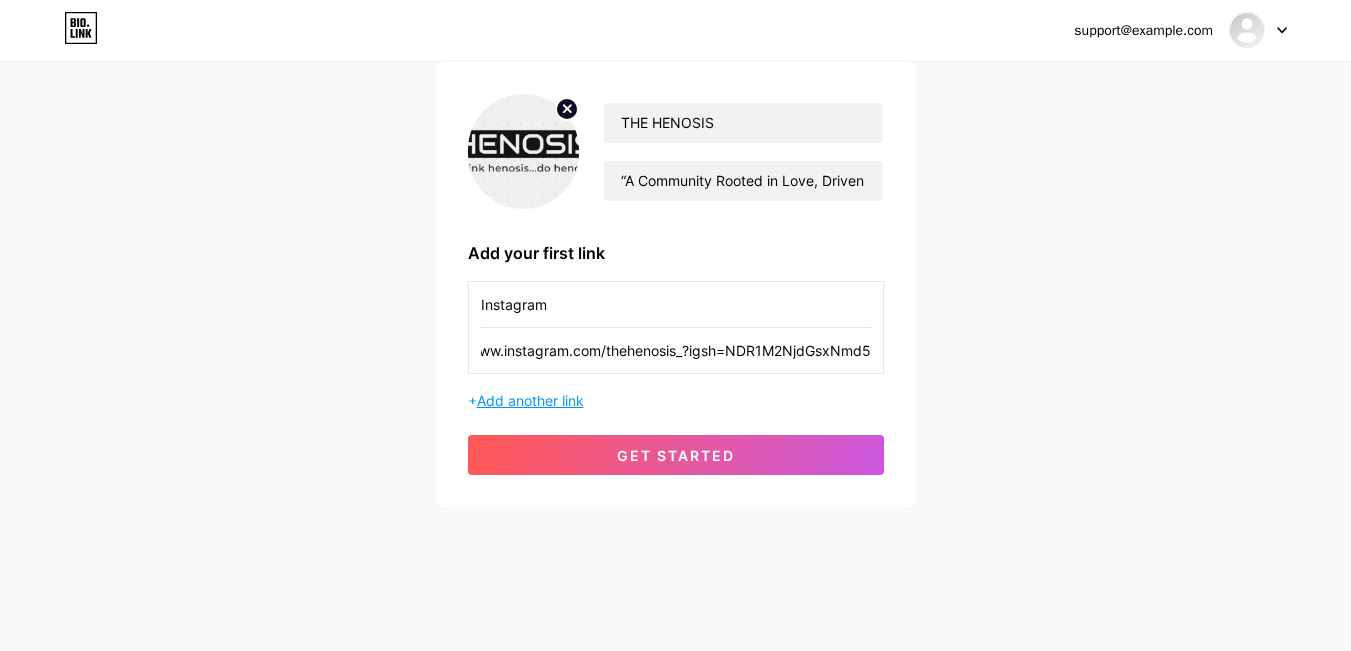 type on "https://www.instagram.com/thehenosis_?igsh=NDR1M2NjdGsxNmd5" 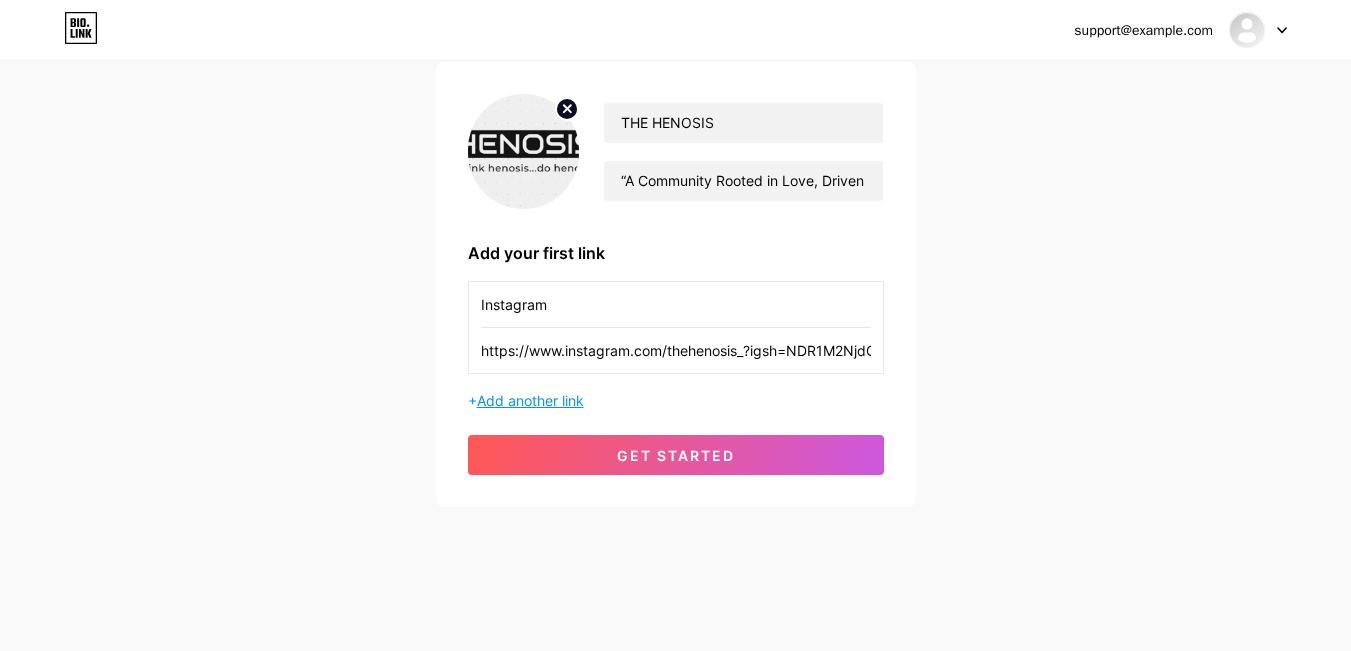 click on "Add another link" at bounding box center (530, 400) 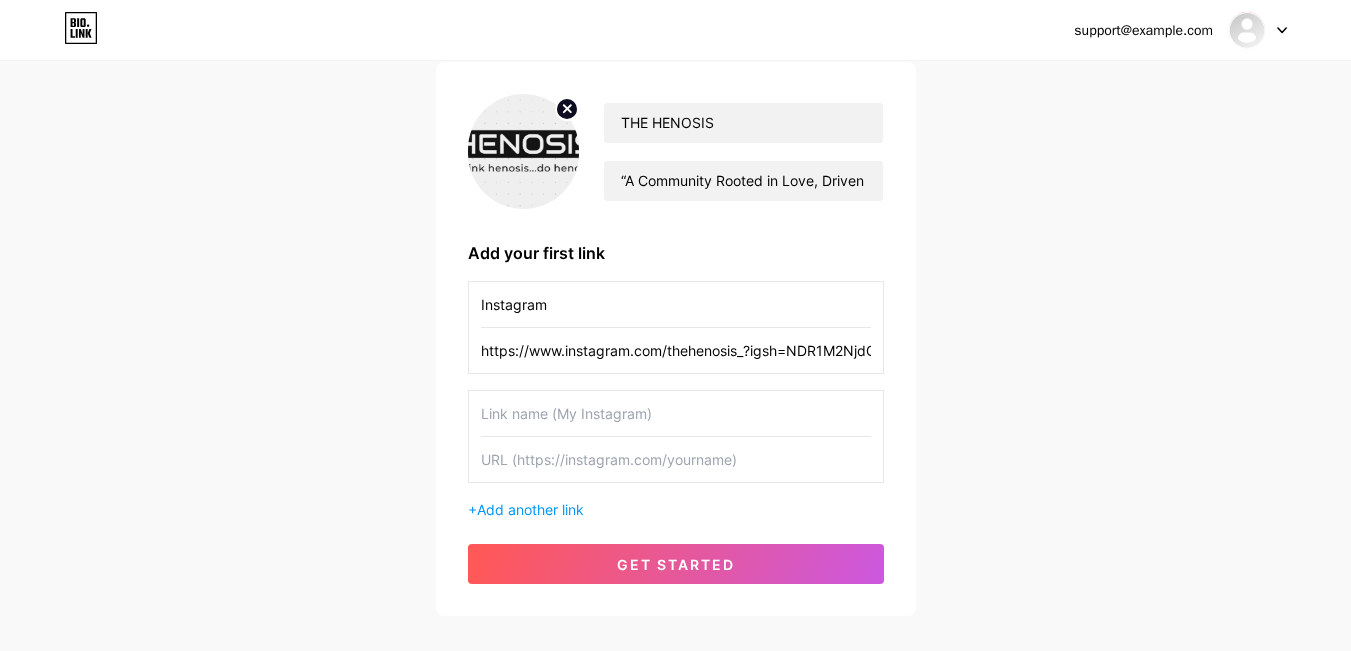 click at bounding box center (676, 413) 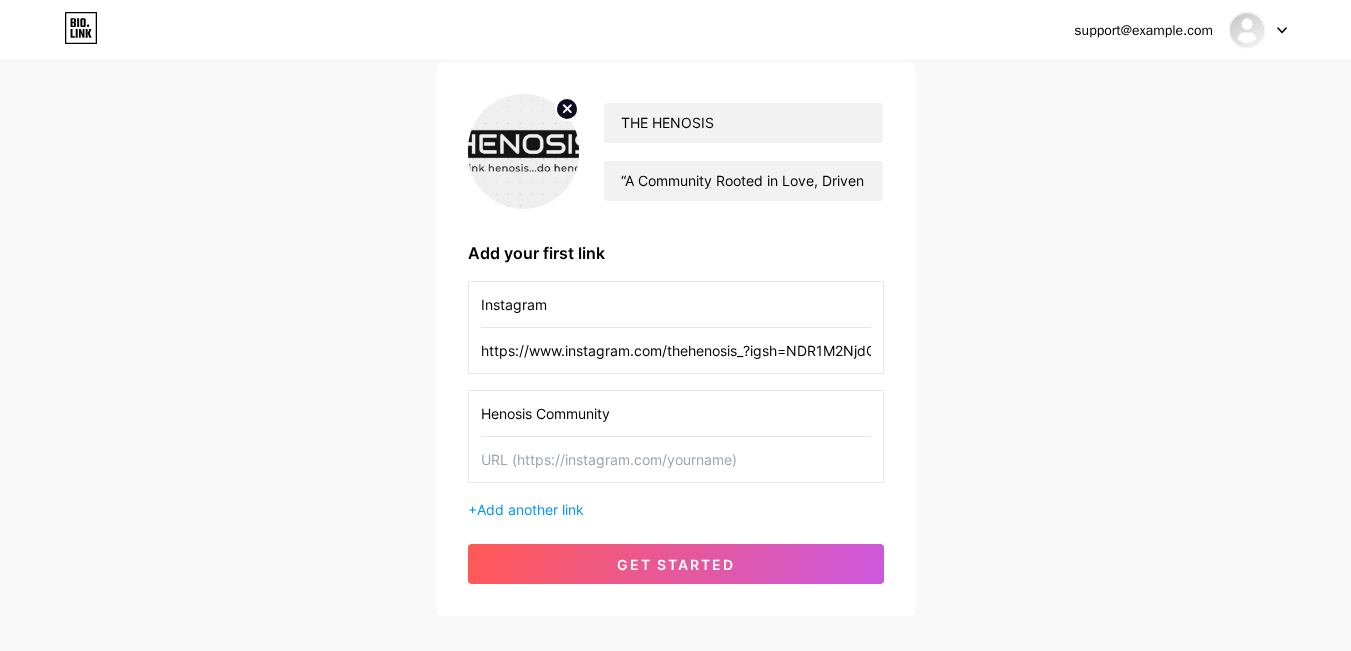 click on "Henosis Community" at bounding box center (676, 413) 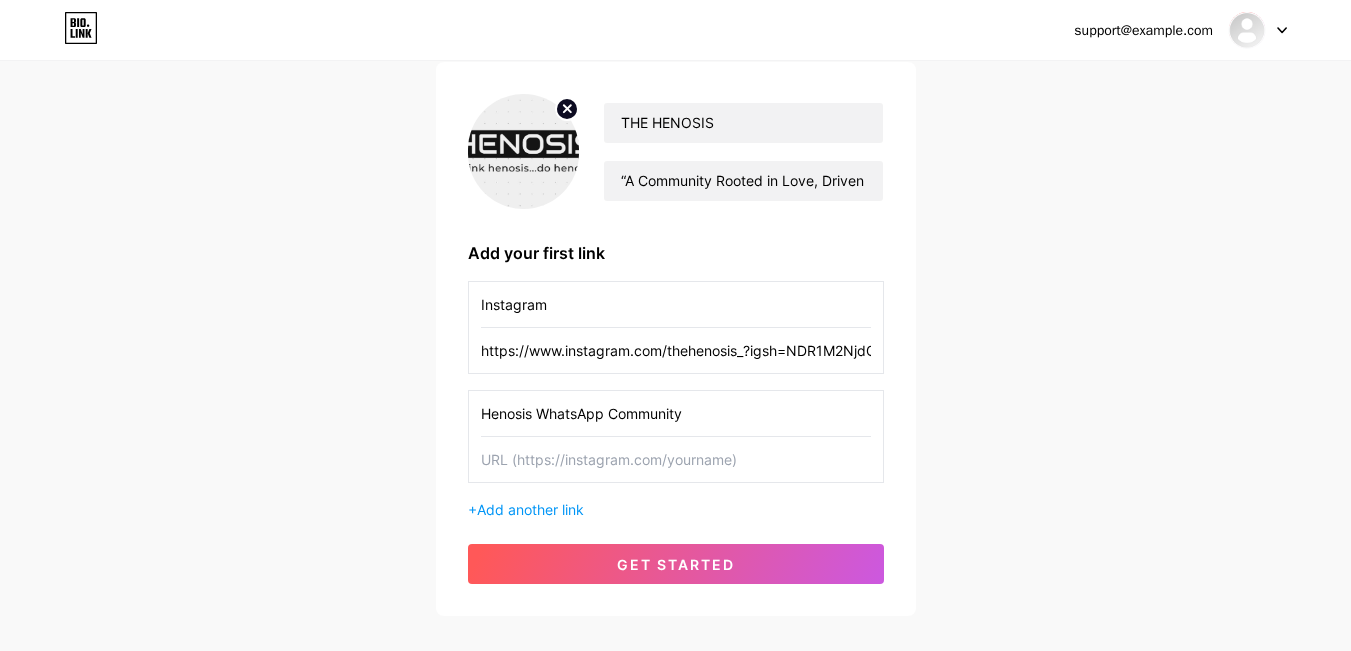 type on "Henosis WhatsApp Community" 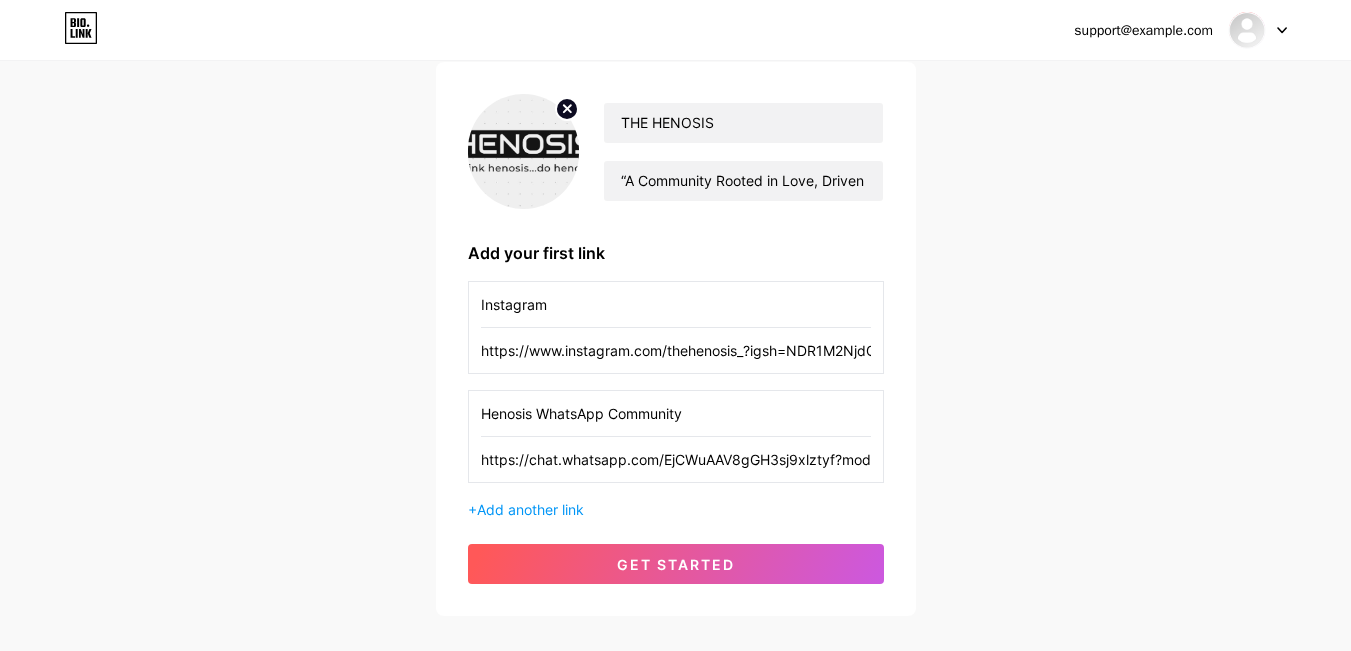 scroll, scrollTop: 0, scrollLeft: 47, axis: horizontal 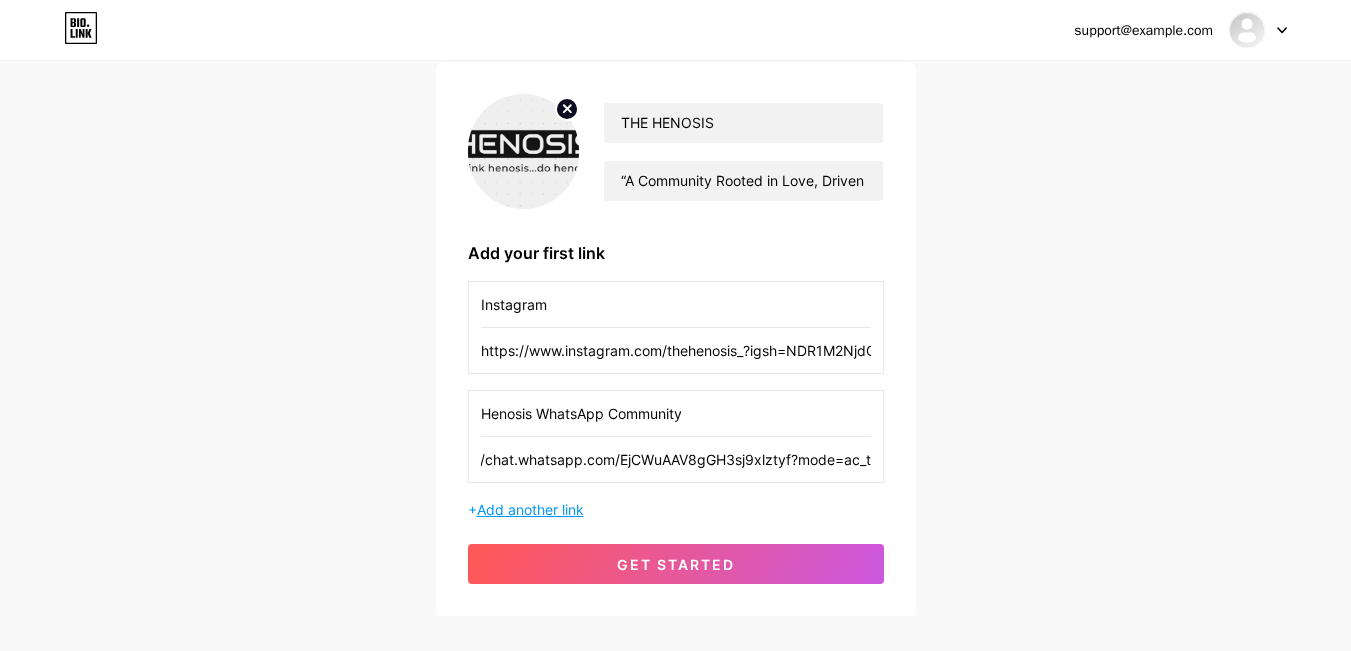 type on "https://chat.whatsapp.com/EjCWuAAV8gGH3sj9xlztyf?mode=ac_t" 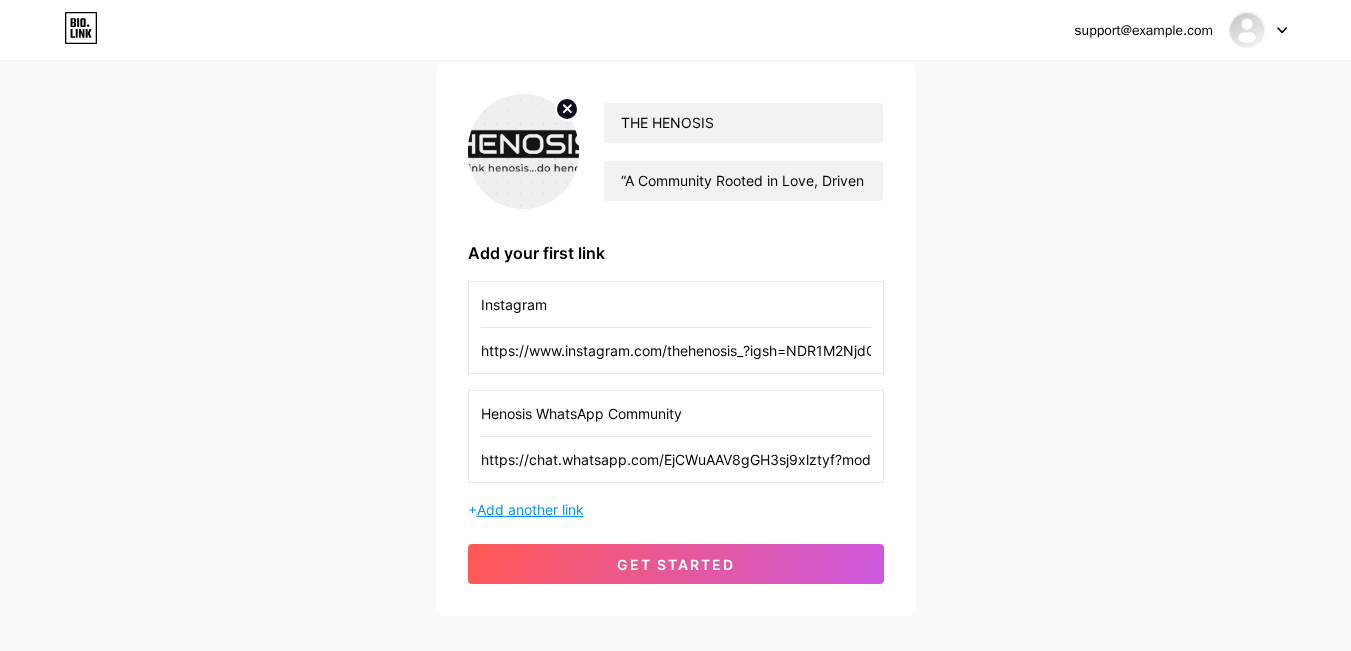click on "Add another link" at bounding box center (530, 509) 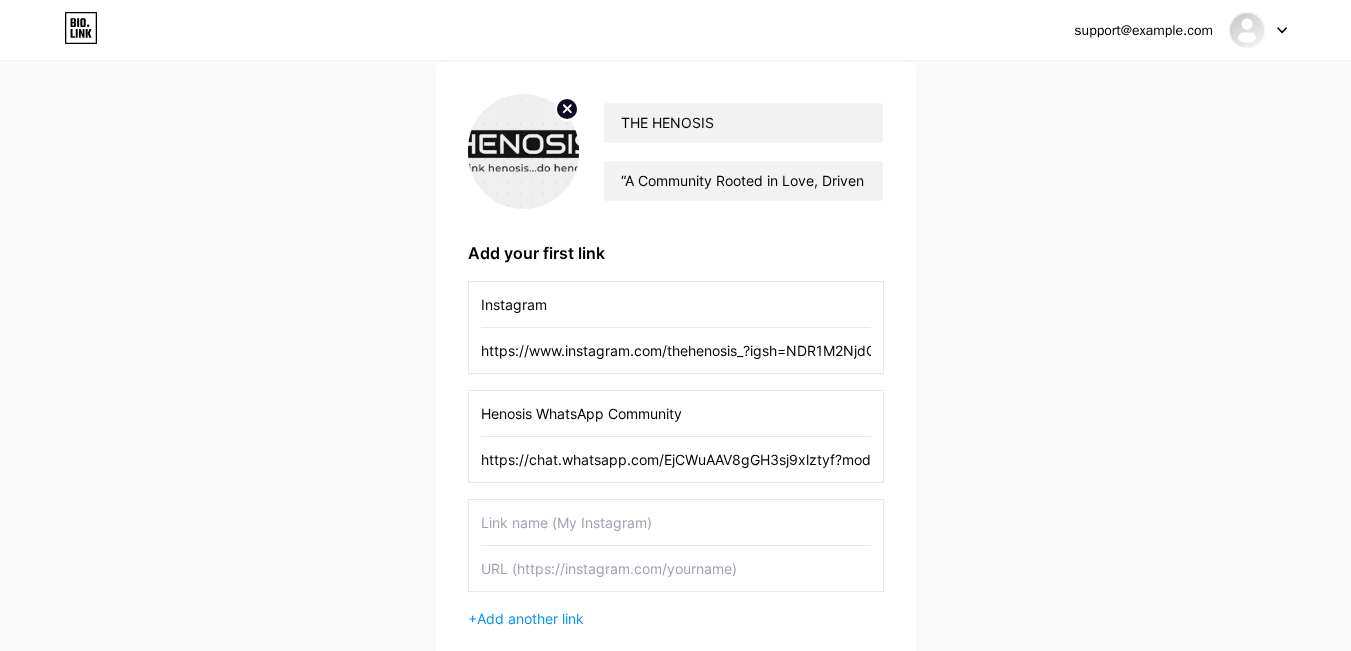 click at bounding box center [676, 522] 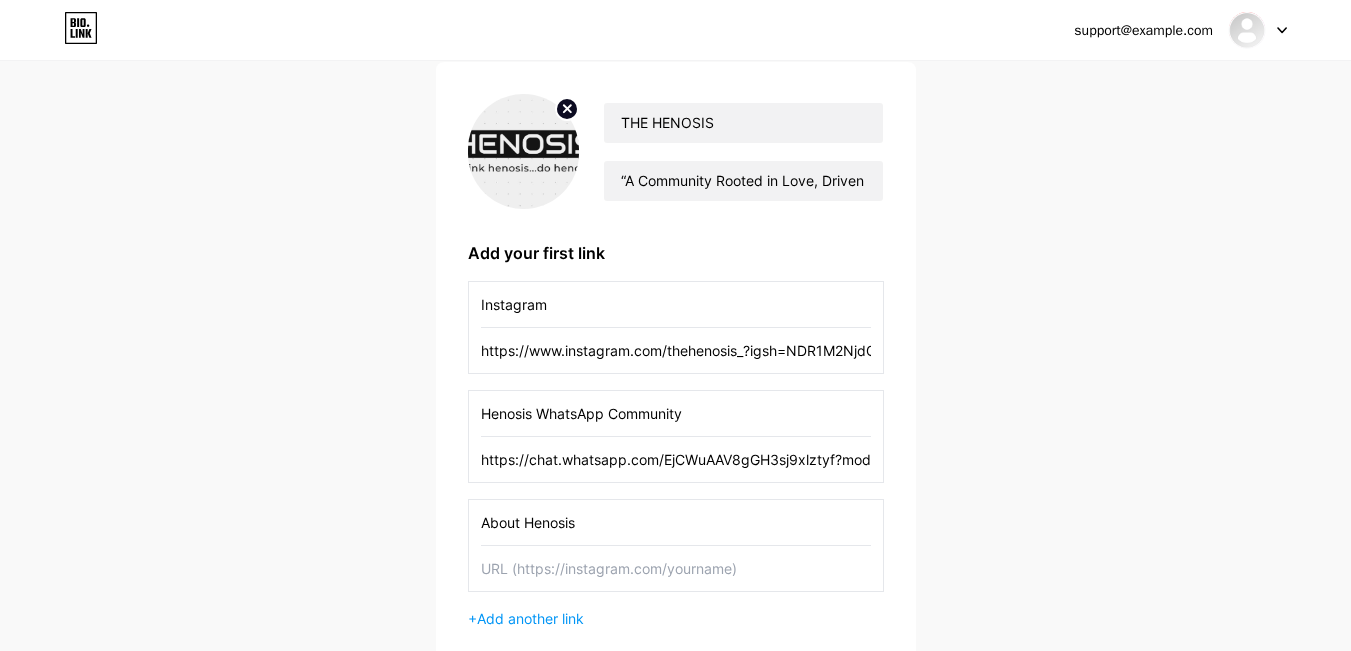 type on "About Henosis" 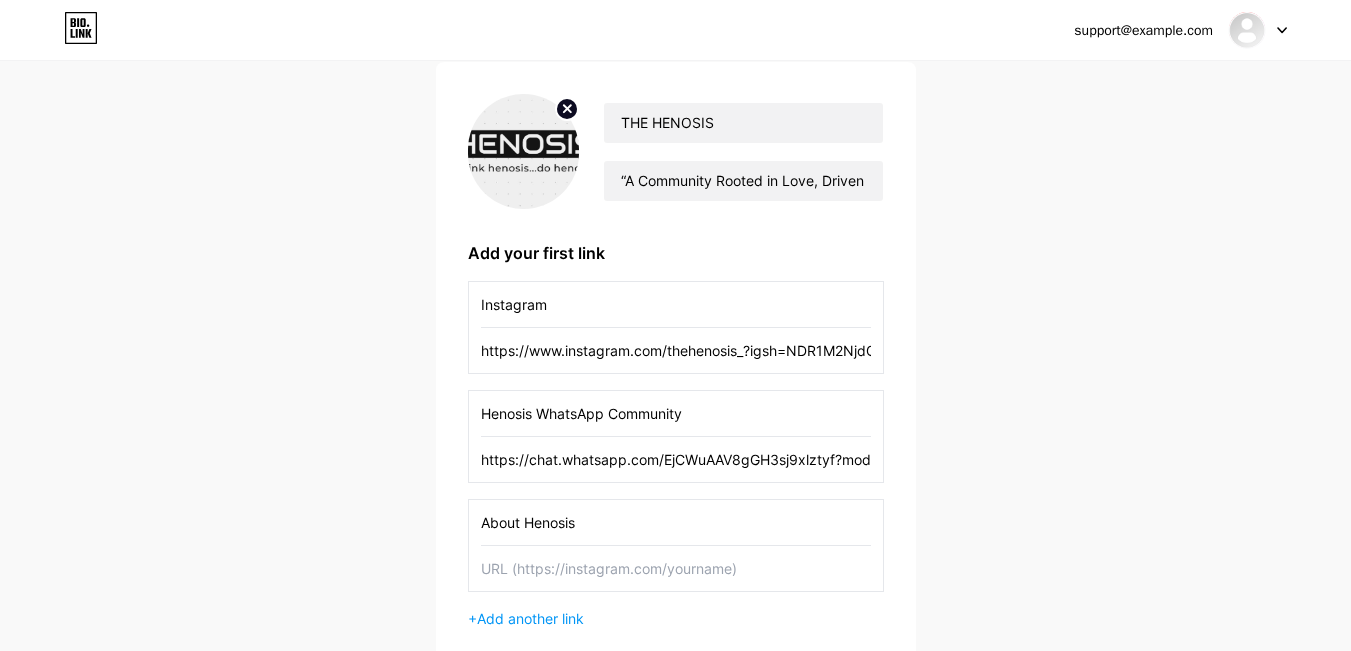 click at bounding box center (676, 568) 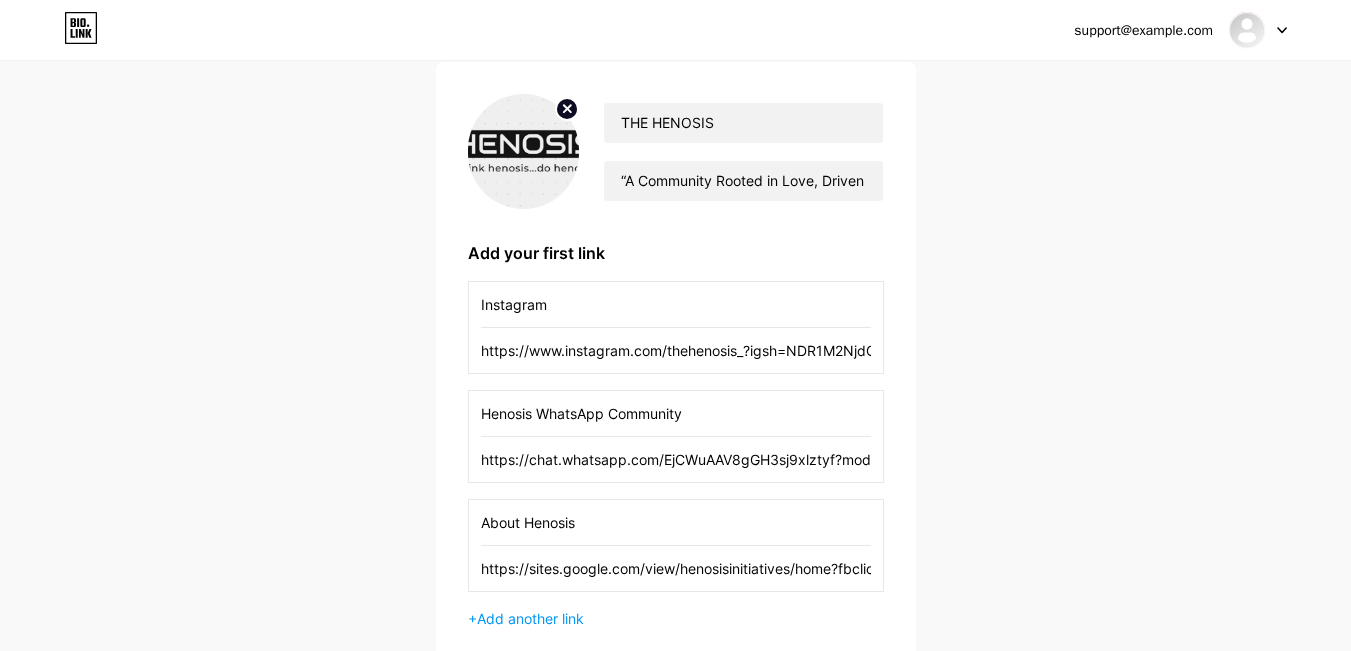 scroll, scrollTop: 0, scrollLeft: 917, axis: horizontal 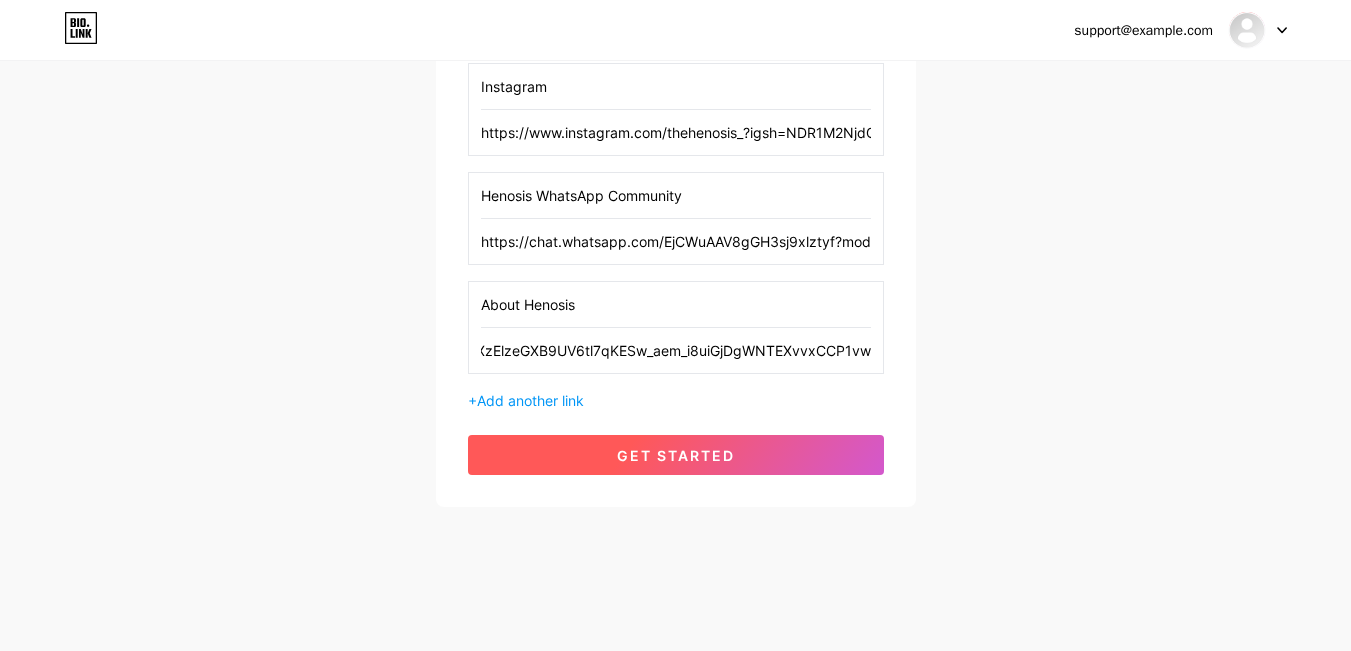 type on "https://sites.google.com/view/henosisinitiatives/home?fbclid=PAZXh0bgNhZW0CMTEAAafQhhCKjXwLarrWQhFnvlH-KhRYzW80oAfl_OjSxXzElzeGXB9UV6tl7qKESw_aem_i8uiGjDgWNTEXvvxCCP1vw" 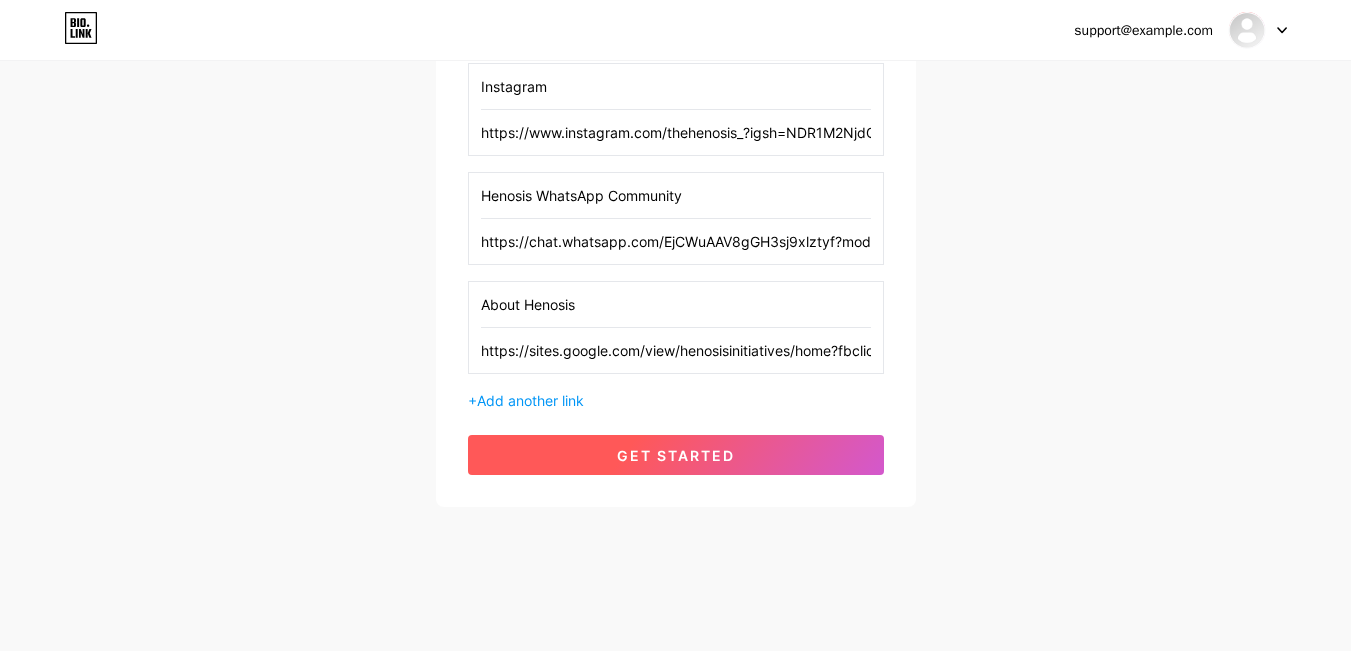 click on "get started" at bounding box center (676, 455) 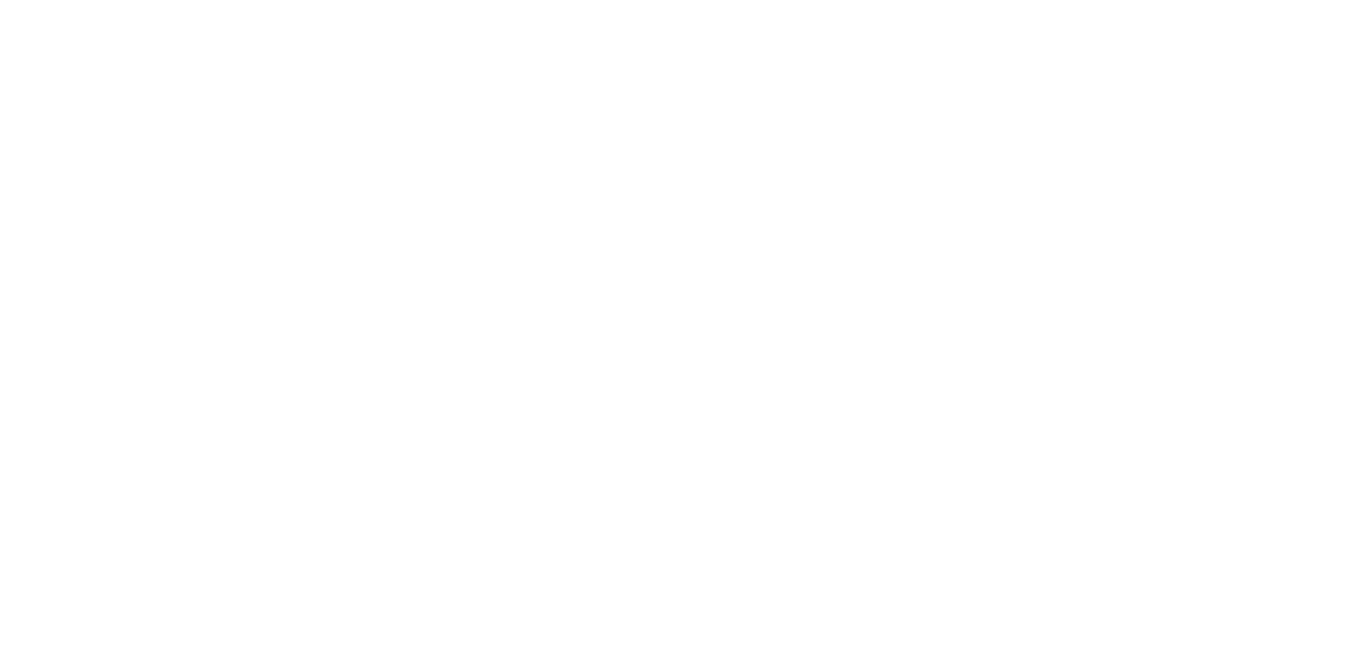 scroll, scrollTop: 0, scrollLeft: 0, axis: both 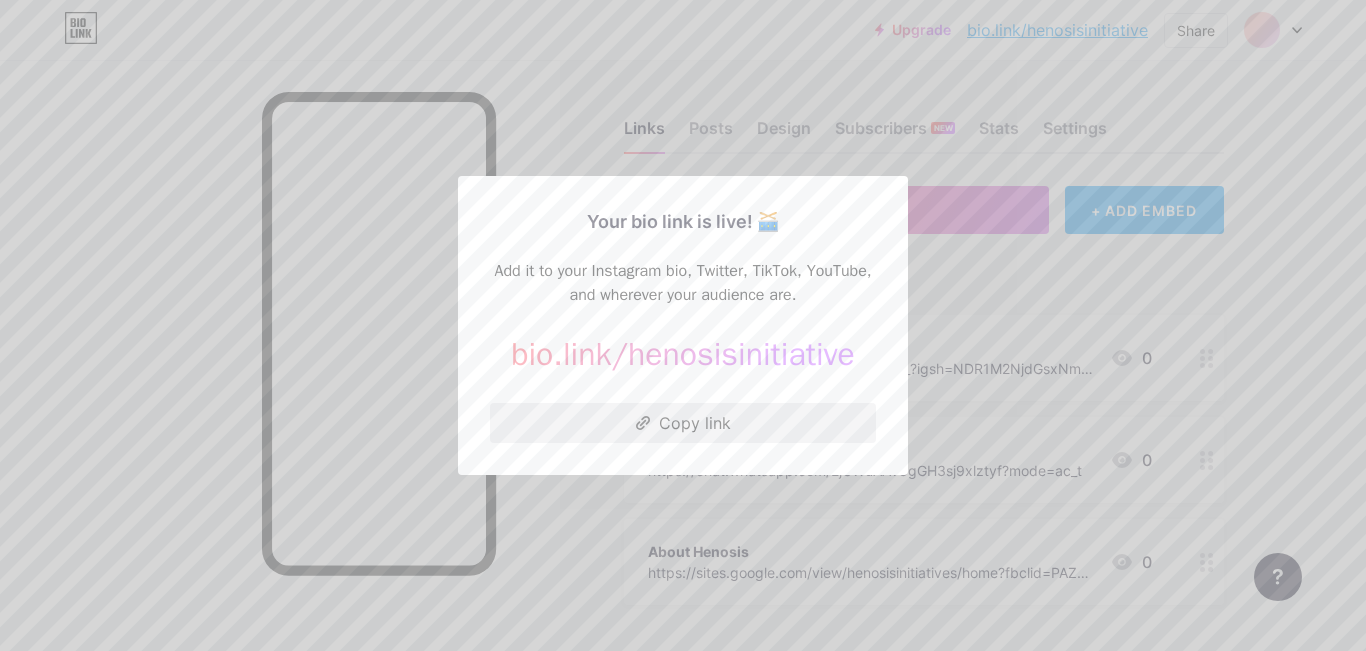 click on "Copy link" at bounding box center [683, 423] 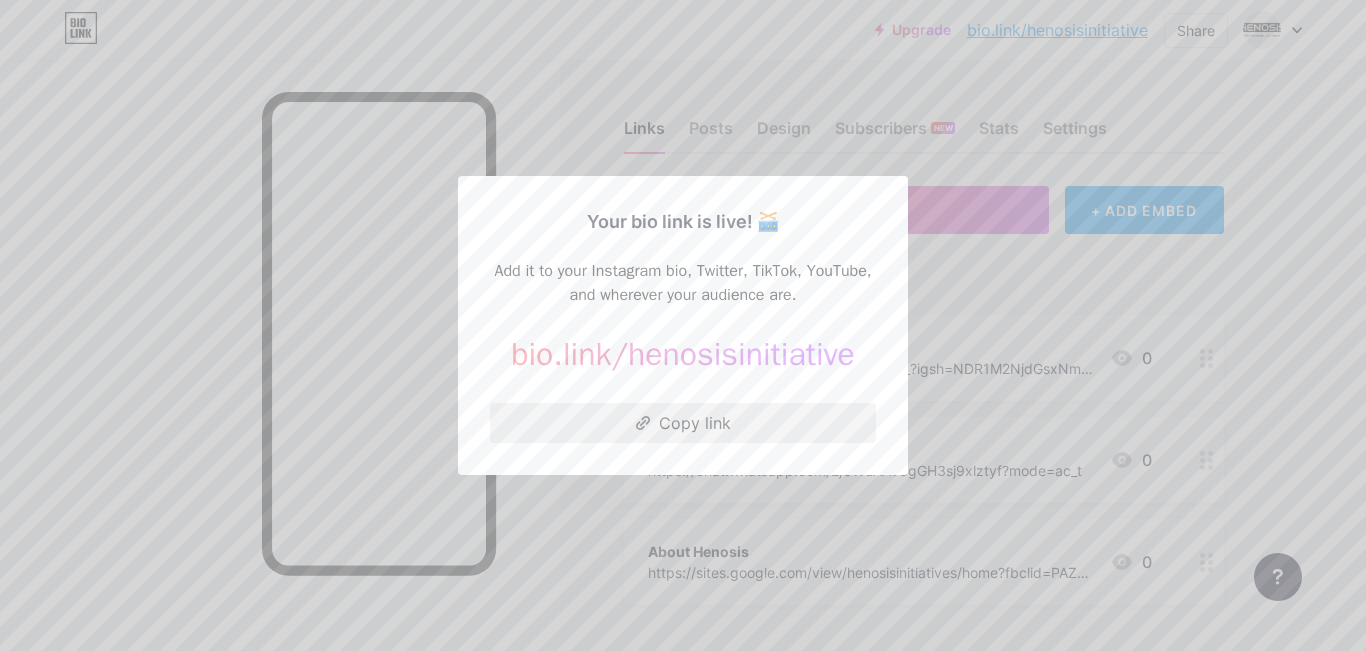 click on "Copy link" at bounding box center (683, 423) 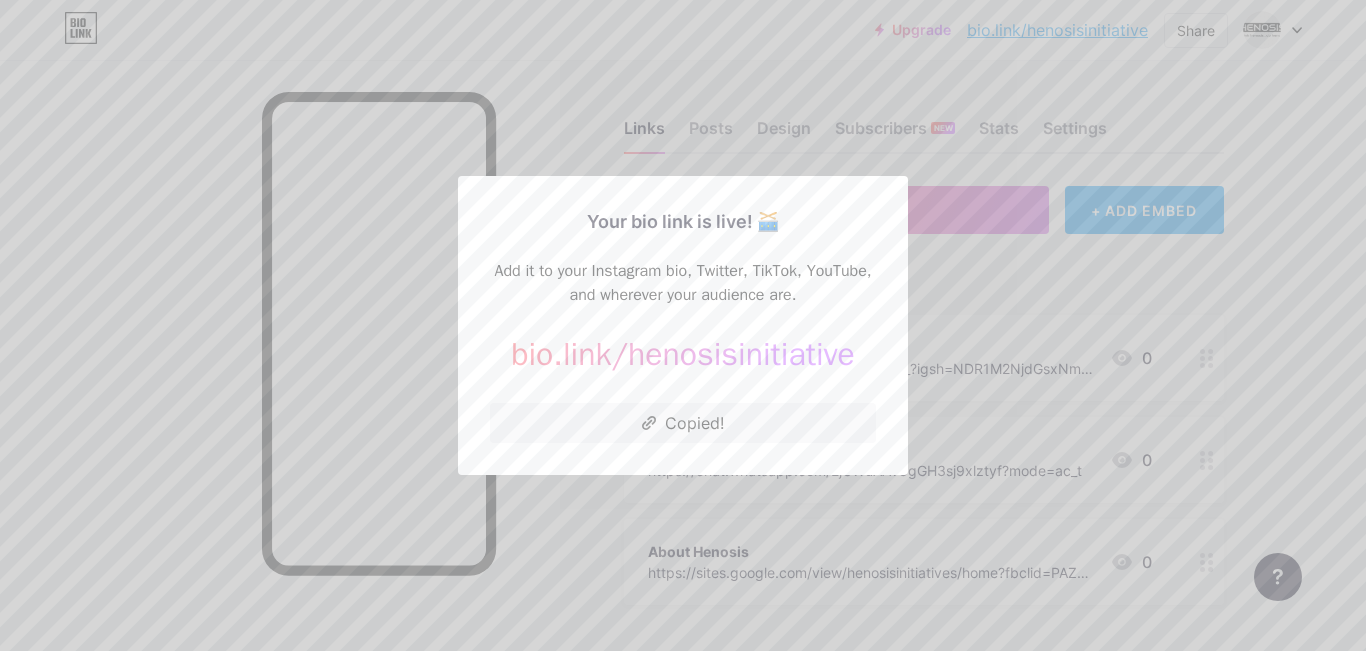 click at bounding box center [683, 325] 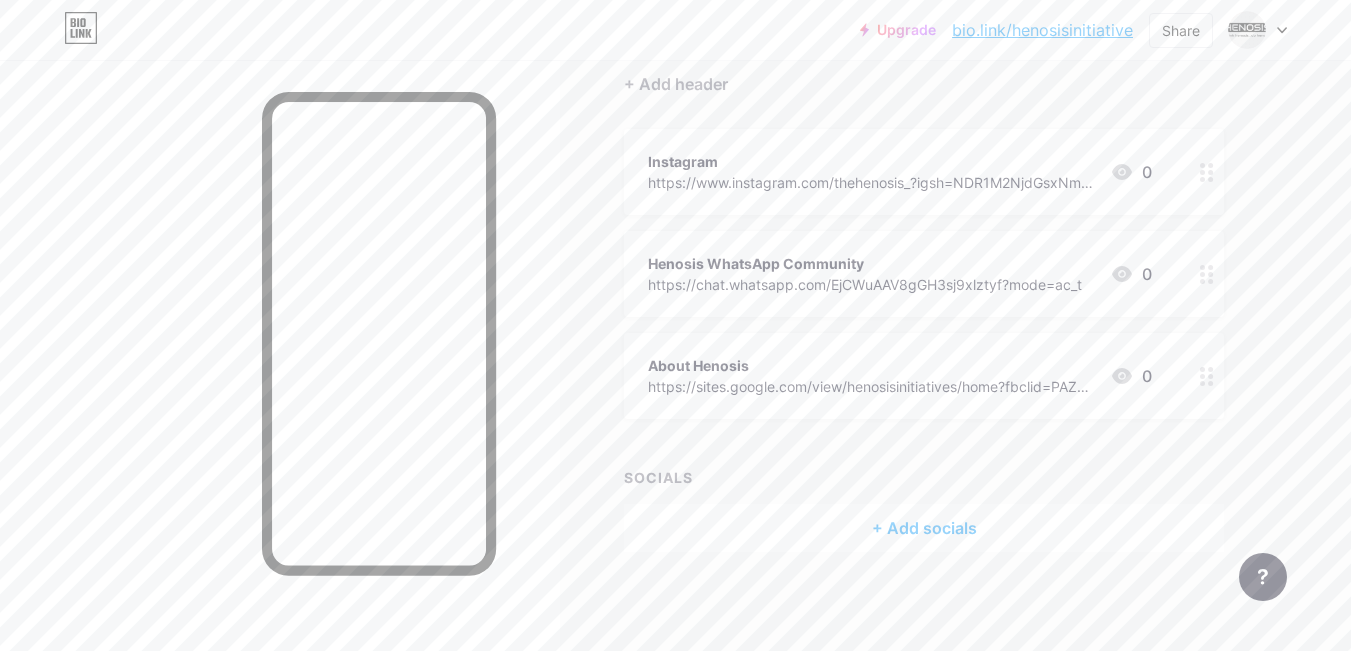 scroll, scrollTop: 0, scrollLeft: 0, axis: both 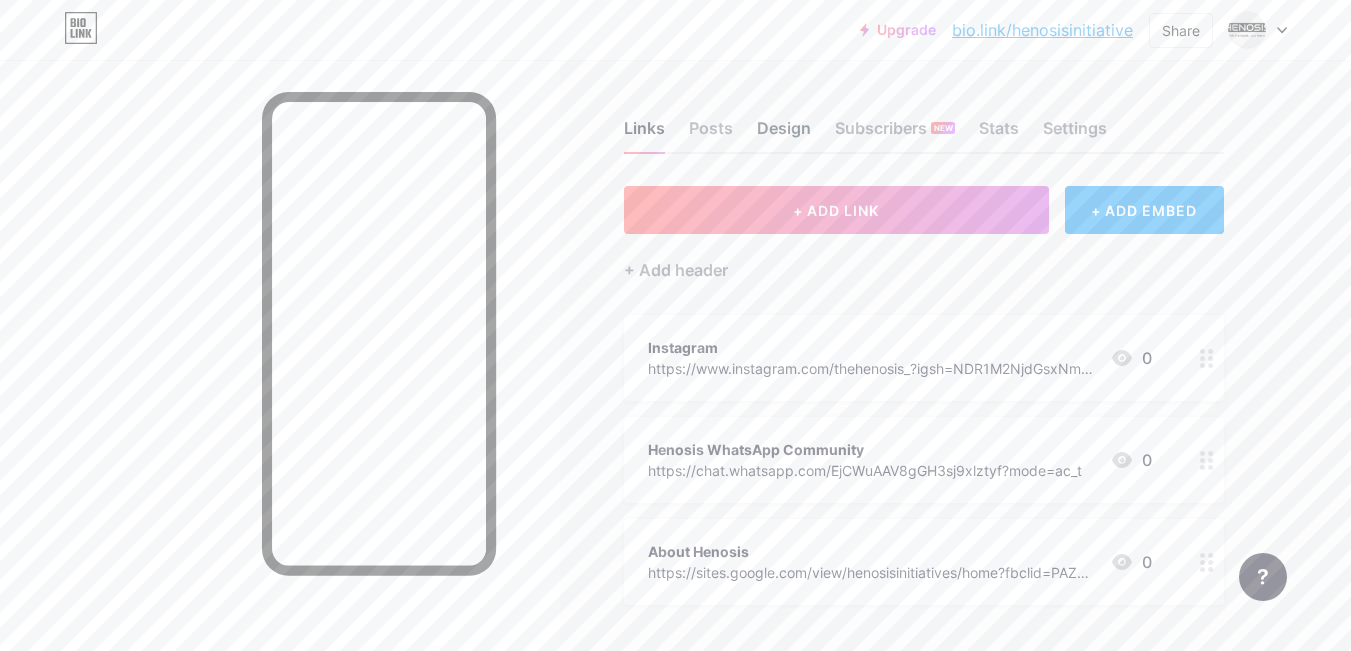 click on "Design" at bounding box center (784, 134) 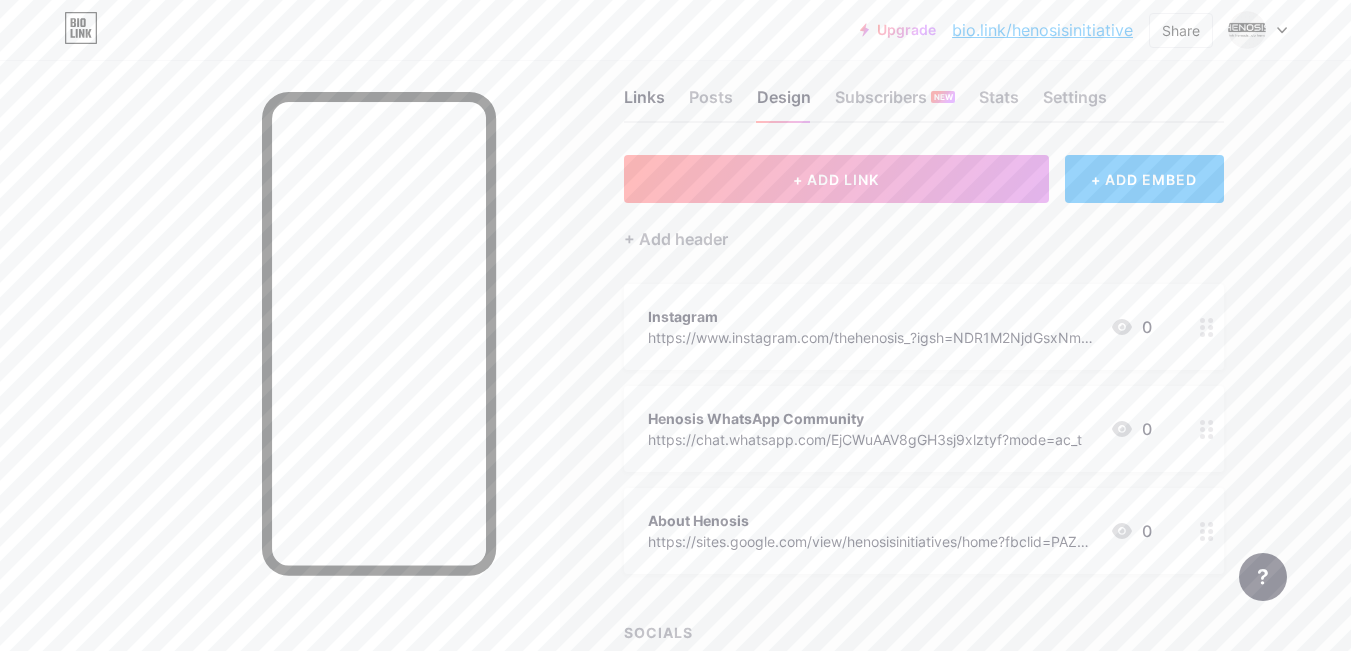 scroll, scrollTop: 0, scrollLeft: 0, axis: both 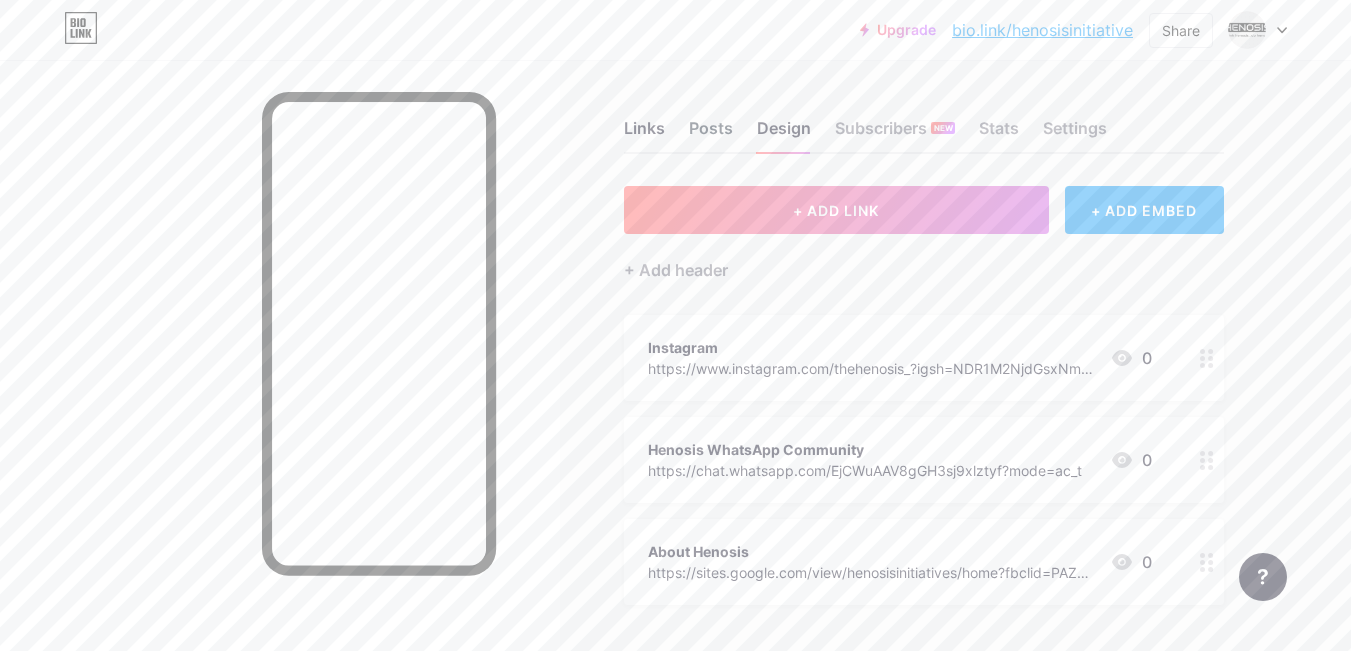 click on "Posts" at bounding box center [711, 134] 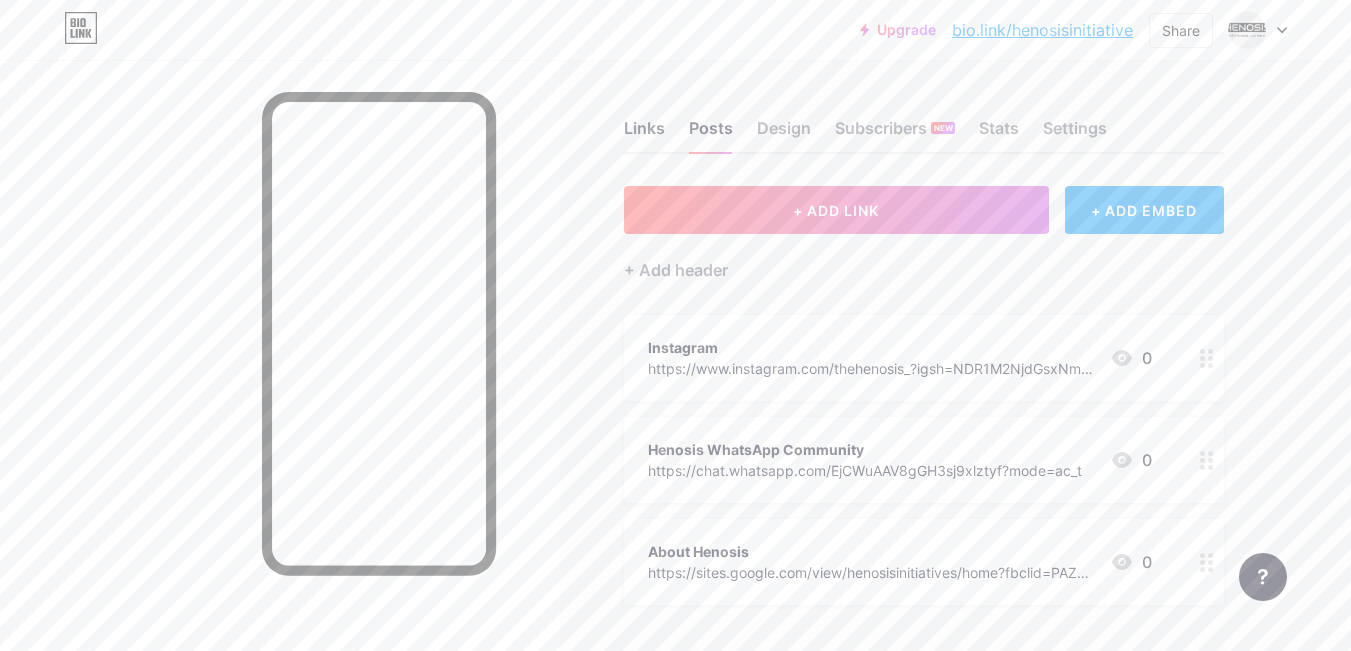 click on "Links" at bounding box center [644, 134] 